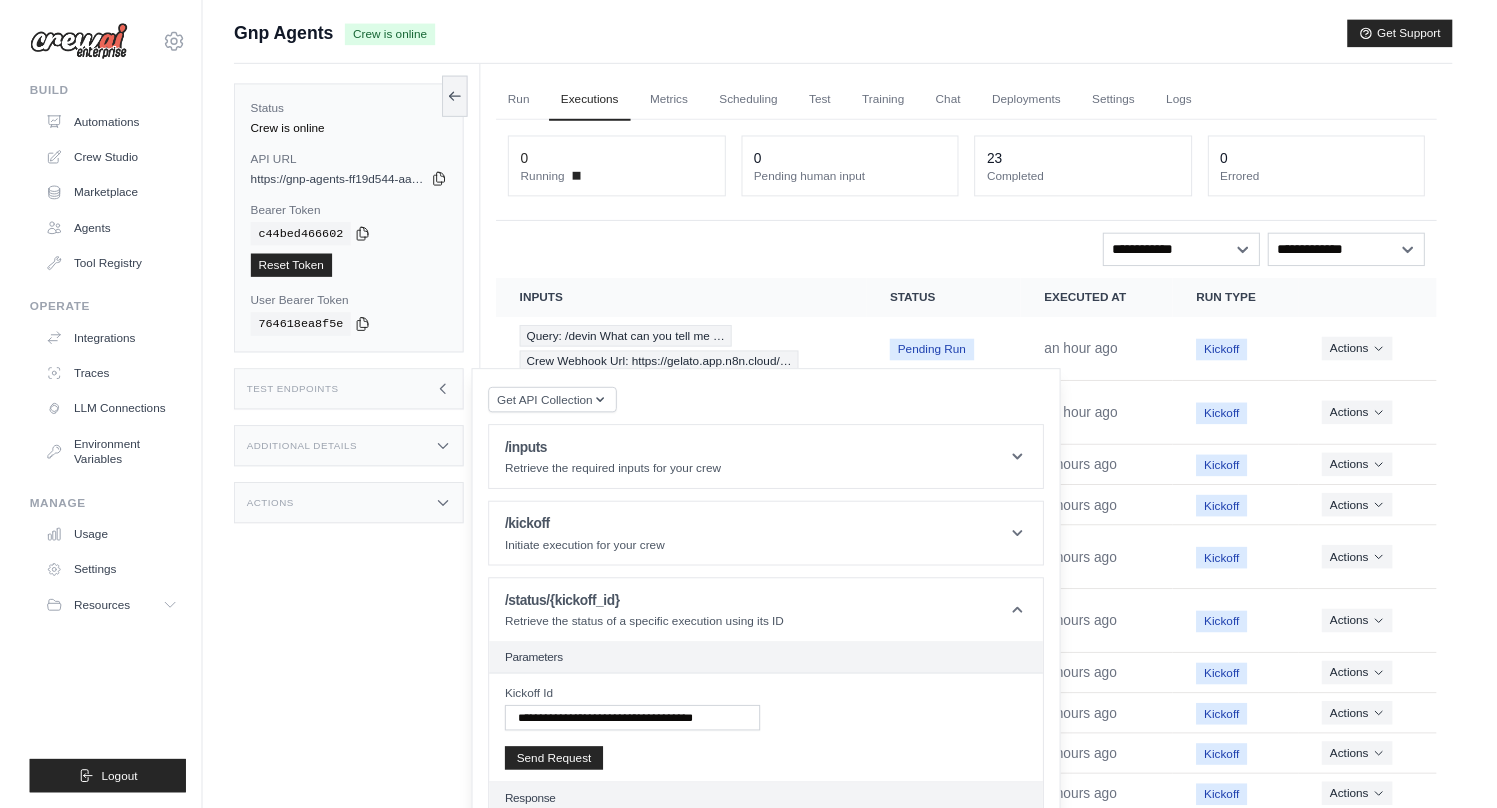 scroll, scrollTop: 0, scrollLeft: 0, axis: both 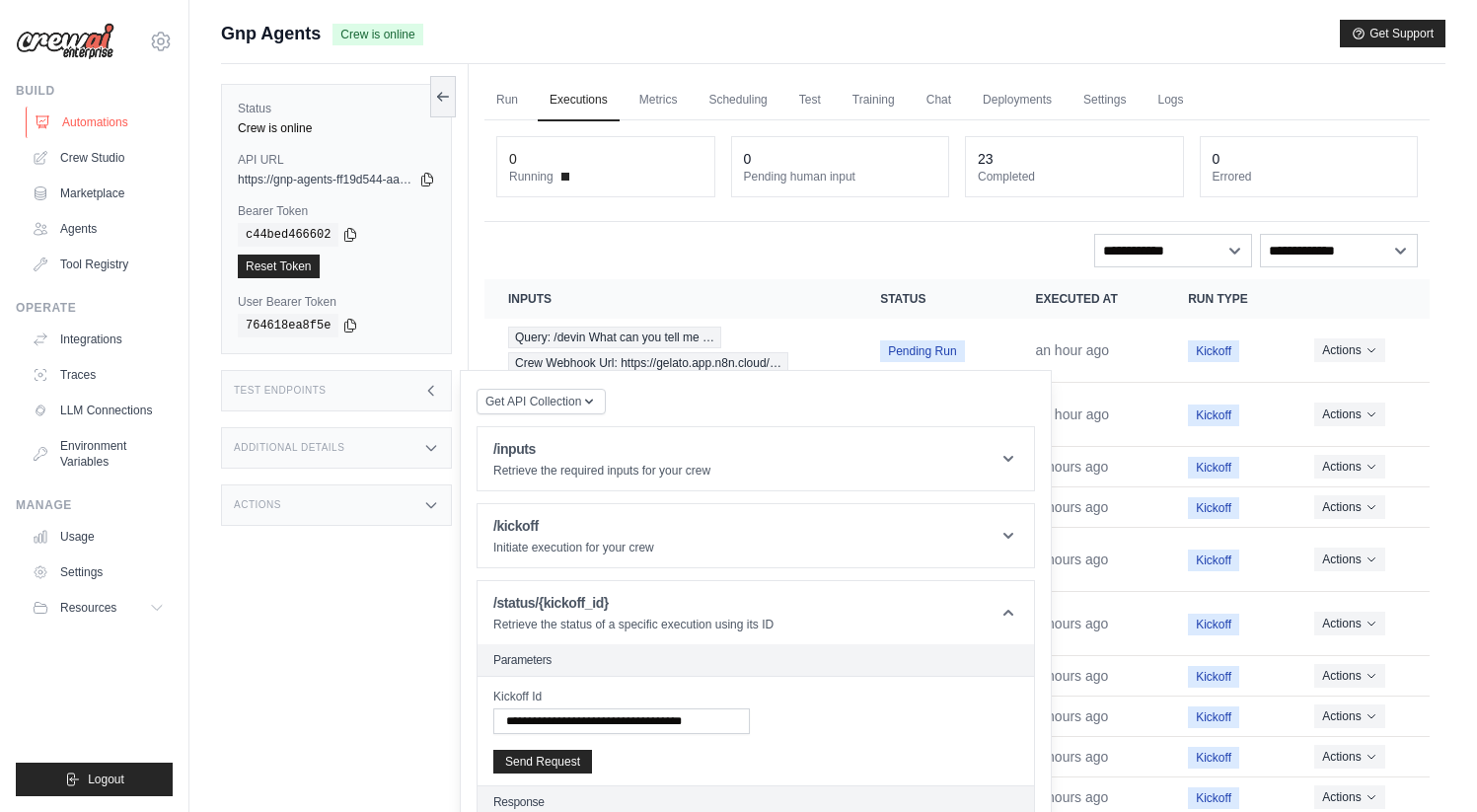 click on "Automations" at bounding box center (100, 122) 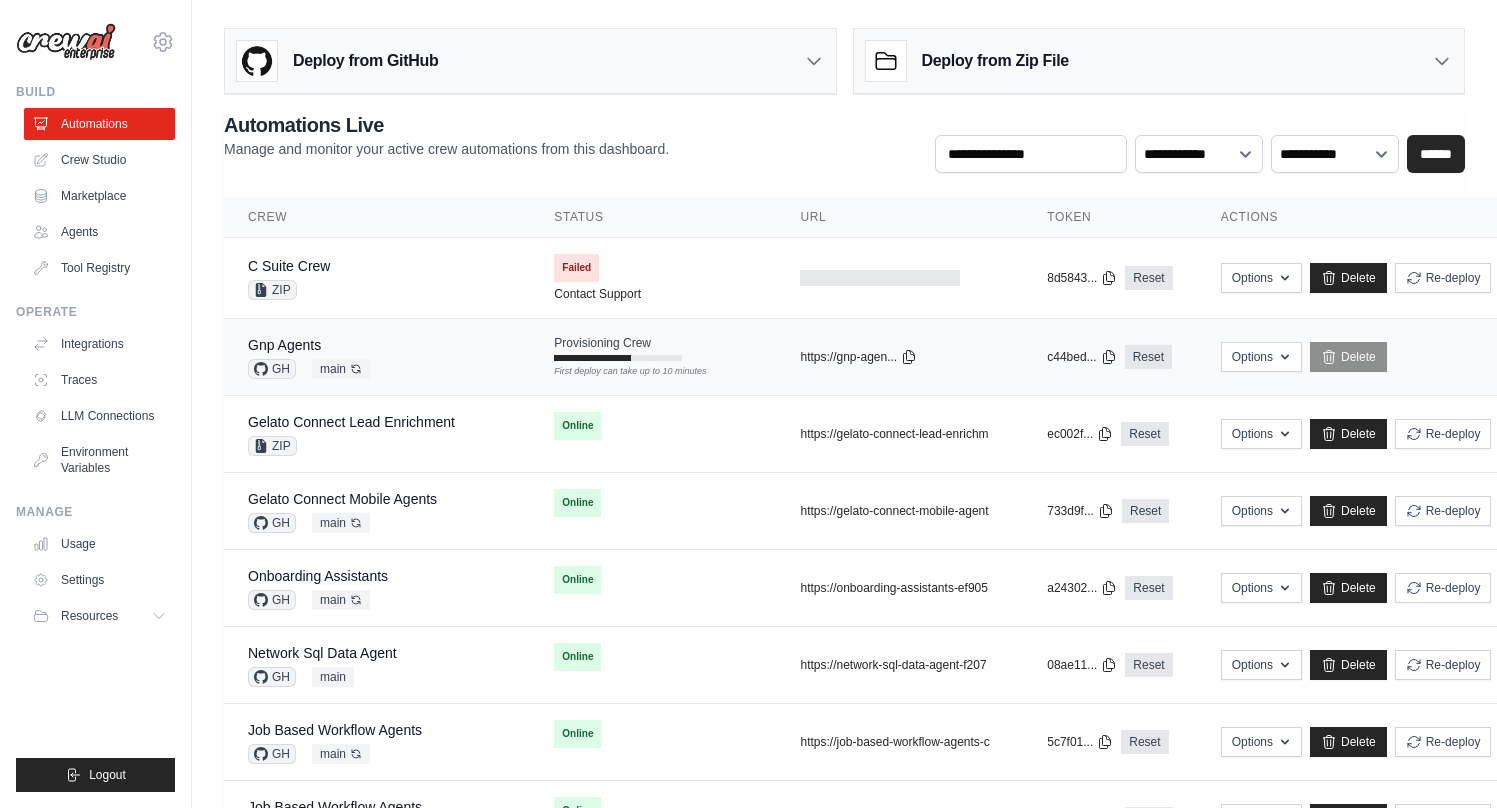 click on "Gnp Agents
GH
main
Auto-deploy enabled" at bounding box center [377, 357] 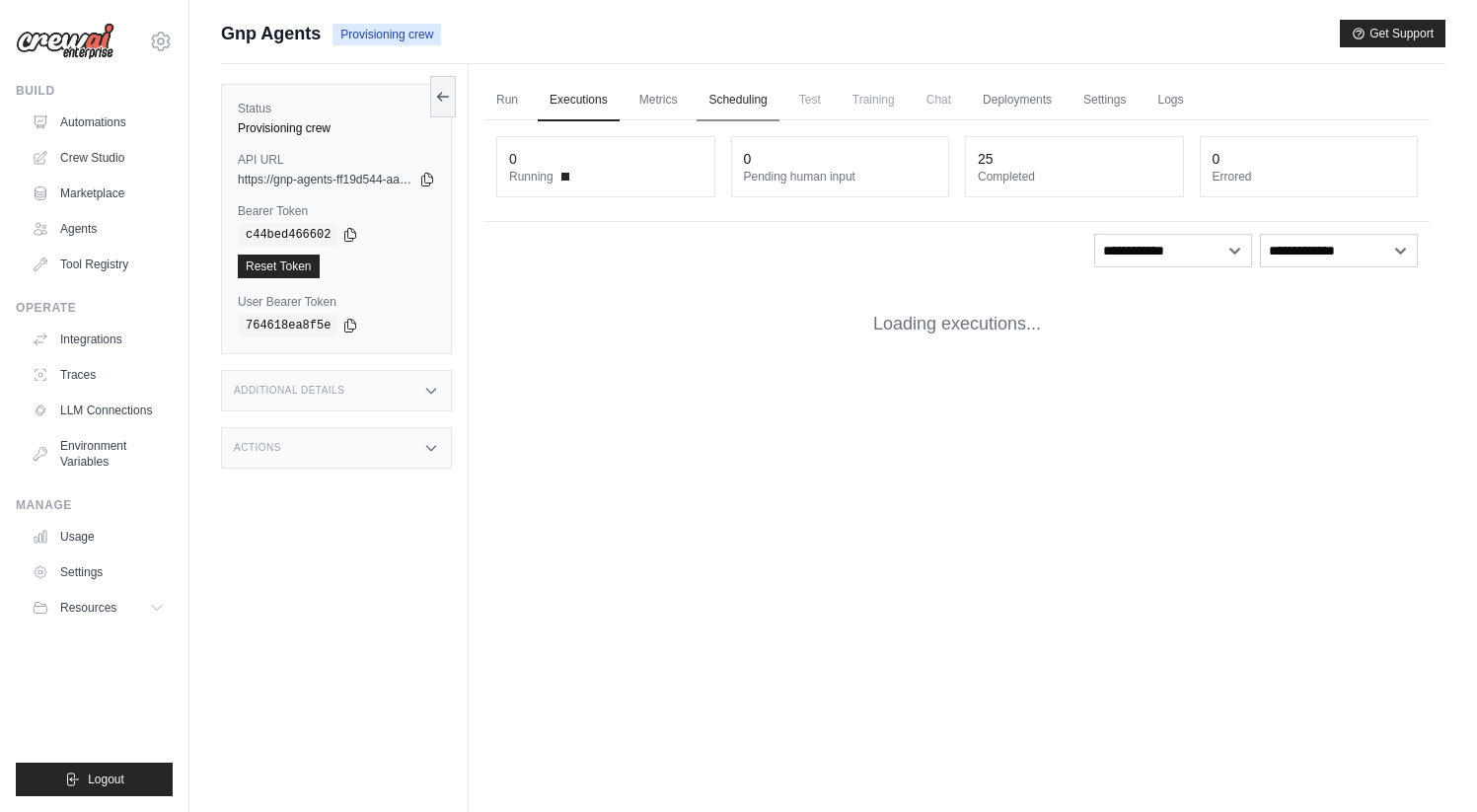 scroll, scrollTop: 0, scrollLeft: 0, axis: both 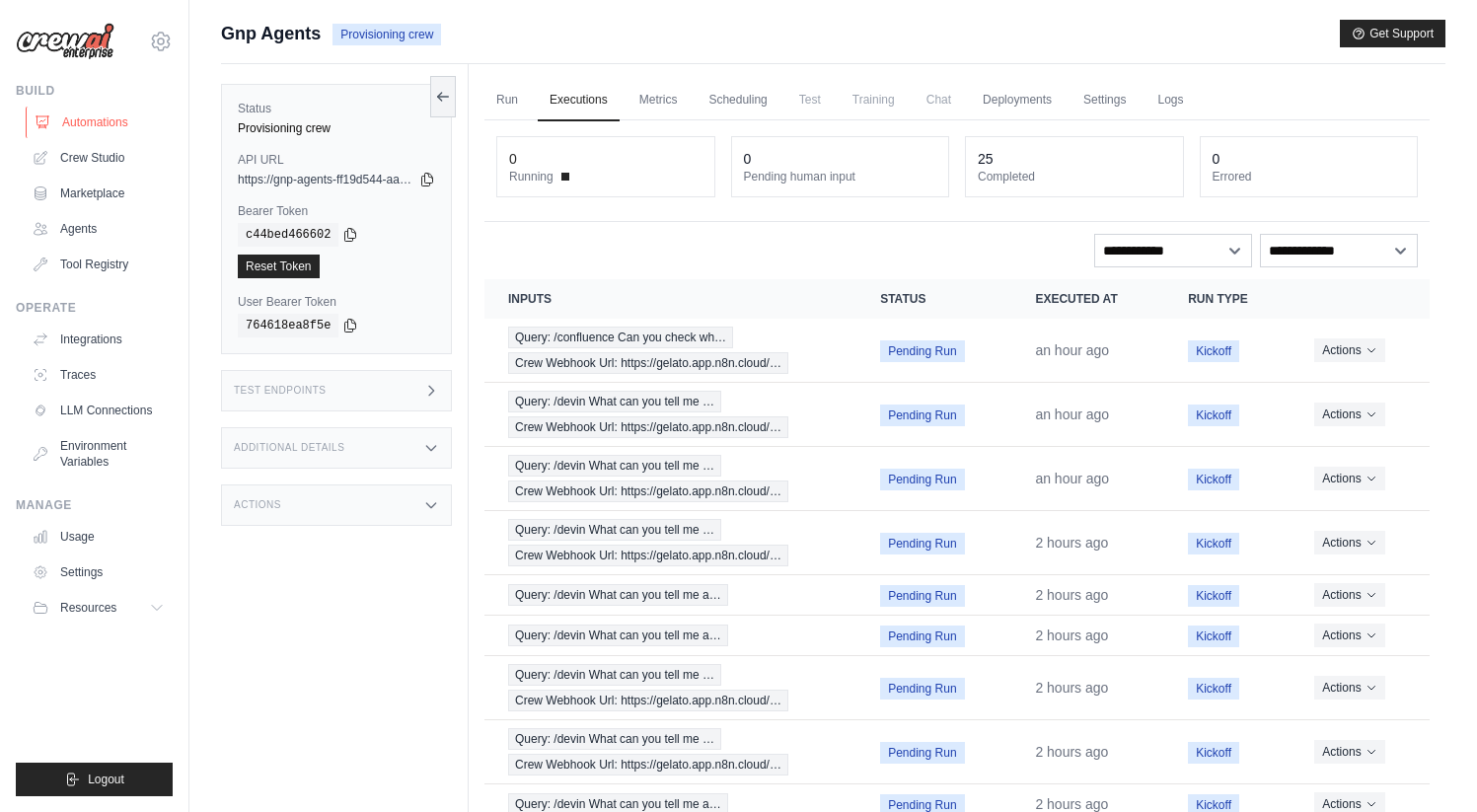 click on "Automations" at bounding box center [100, 122] 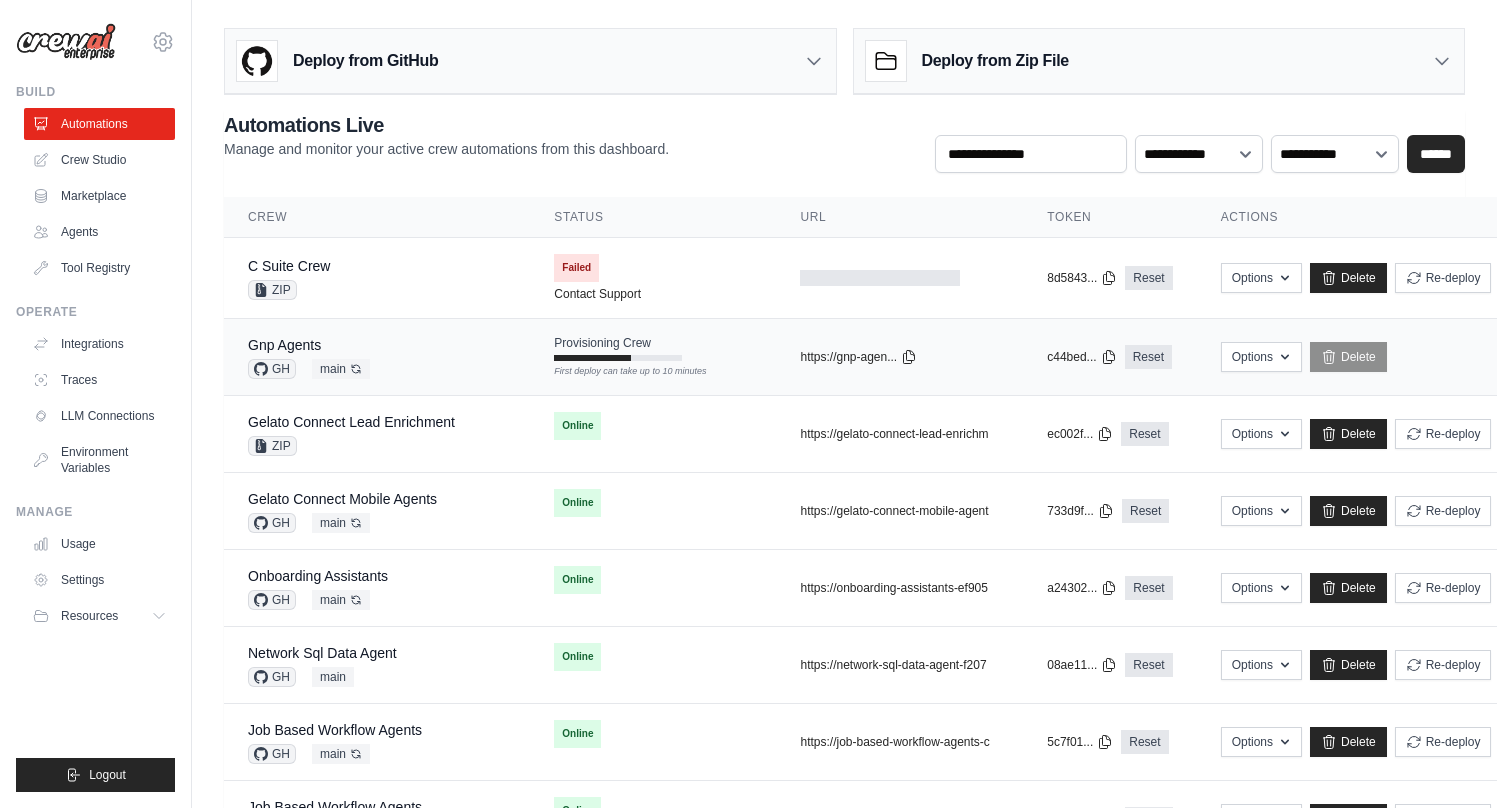 click on "Gnp Agents" at bounding box center [309, 345] 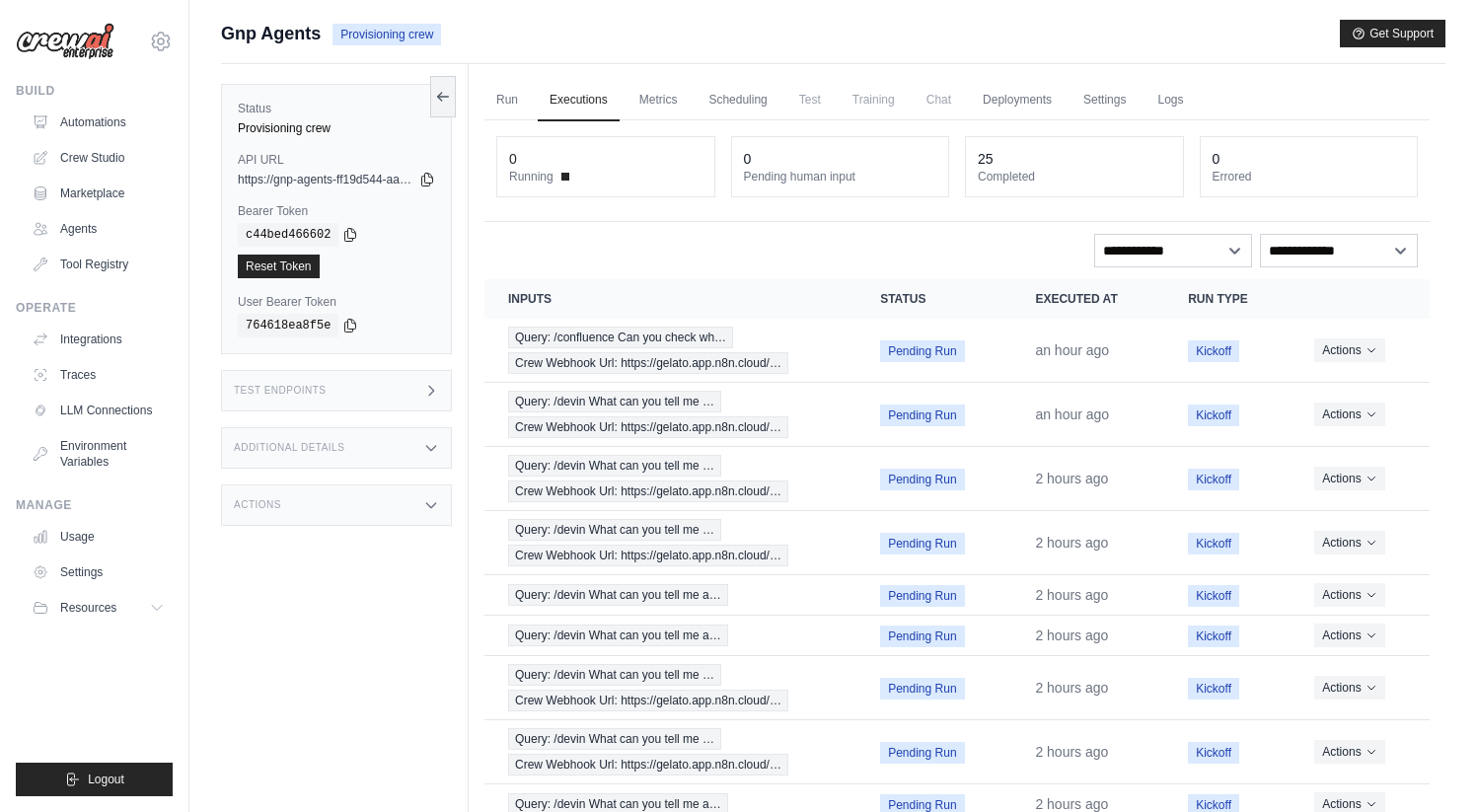 scroll, scrollTop: 0, scrollLeft: 0, axis: both 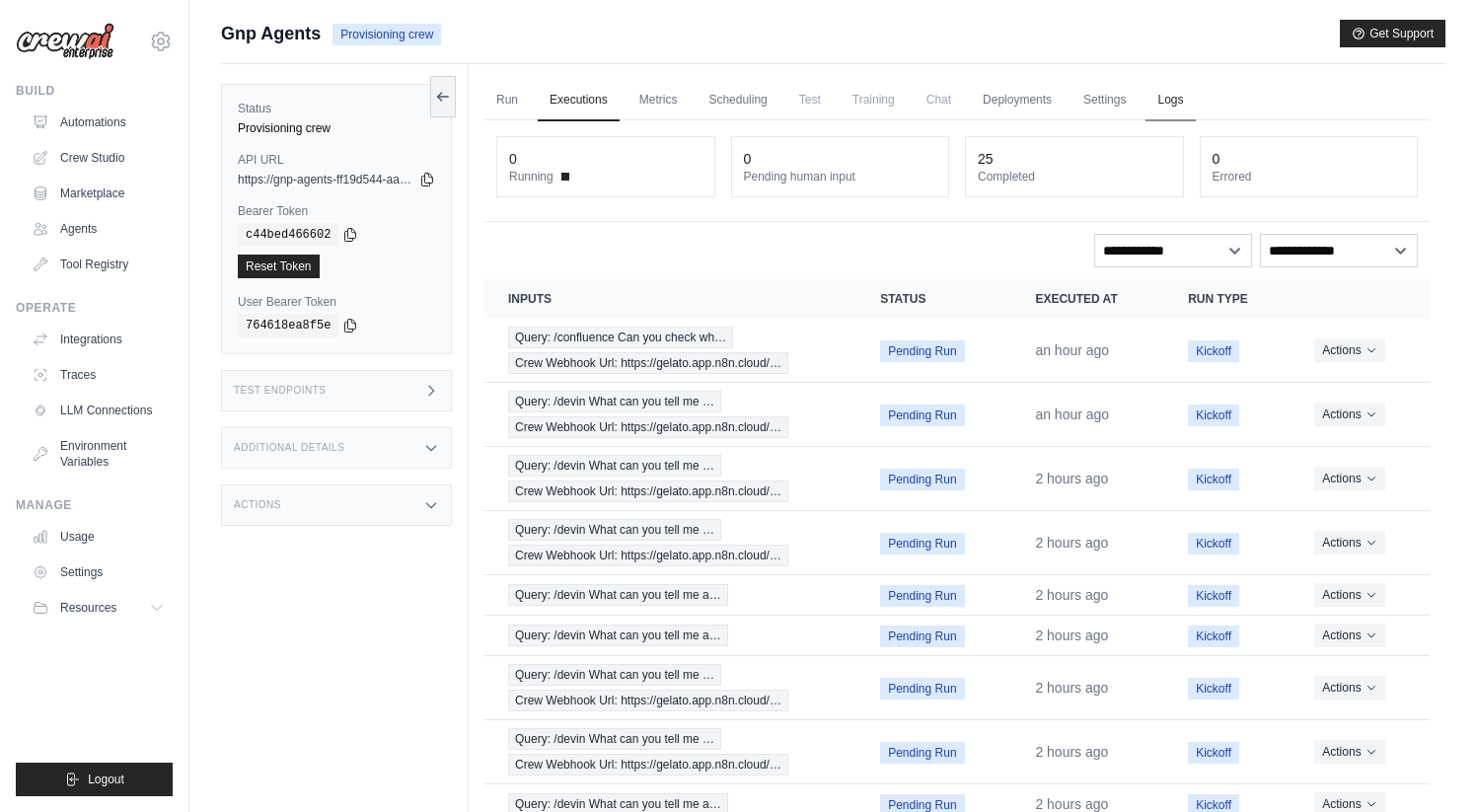 click on "Logs" at bounding box center (1170, 101) 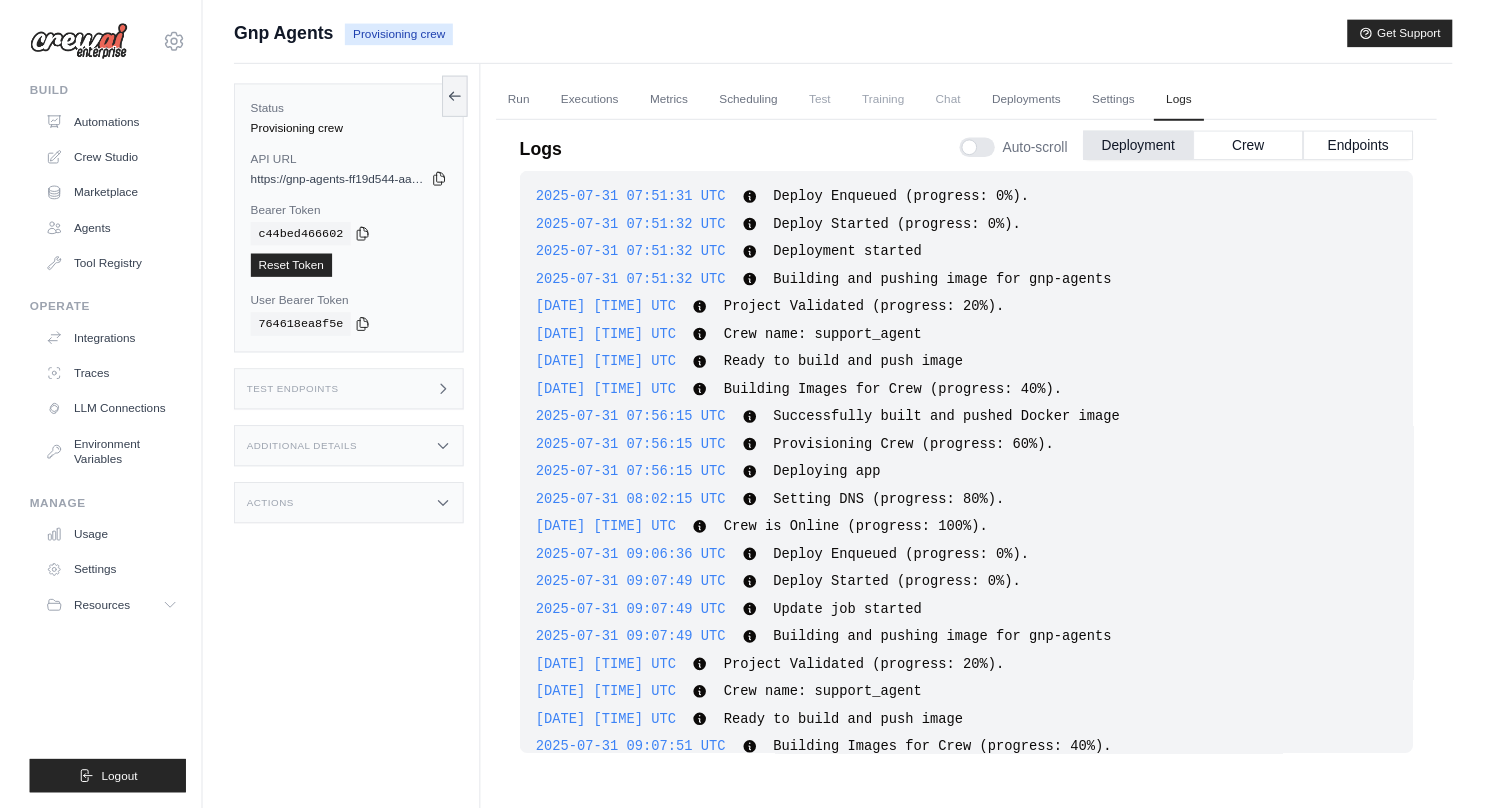 scroll, scrollTop: 16175, scrollLeft: 0, axis: vertical 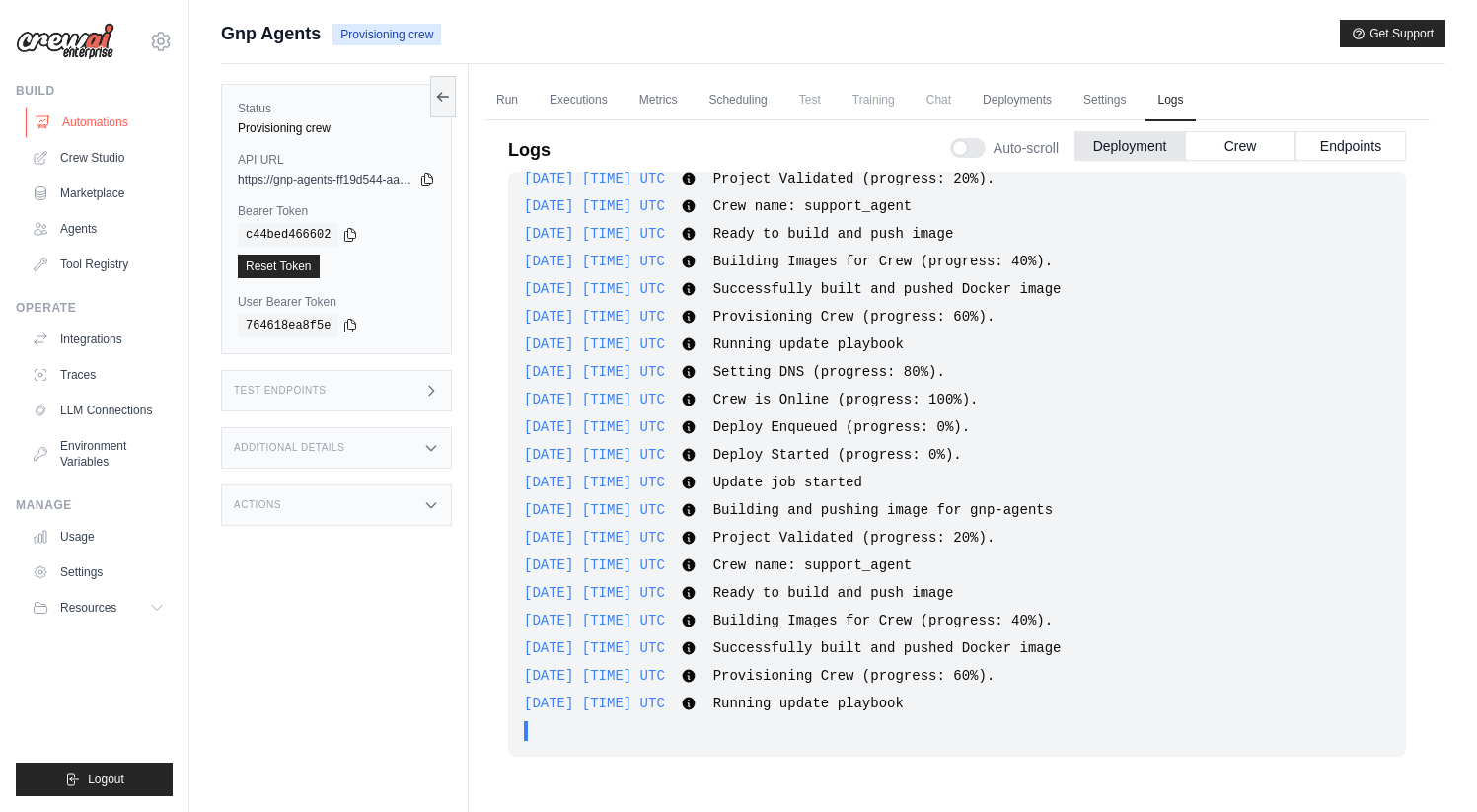 click on "Automations" at bounding box center [100, 122] 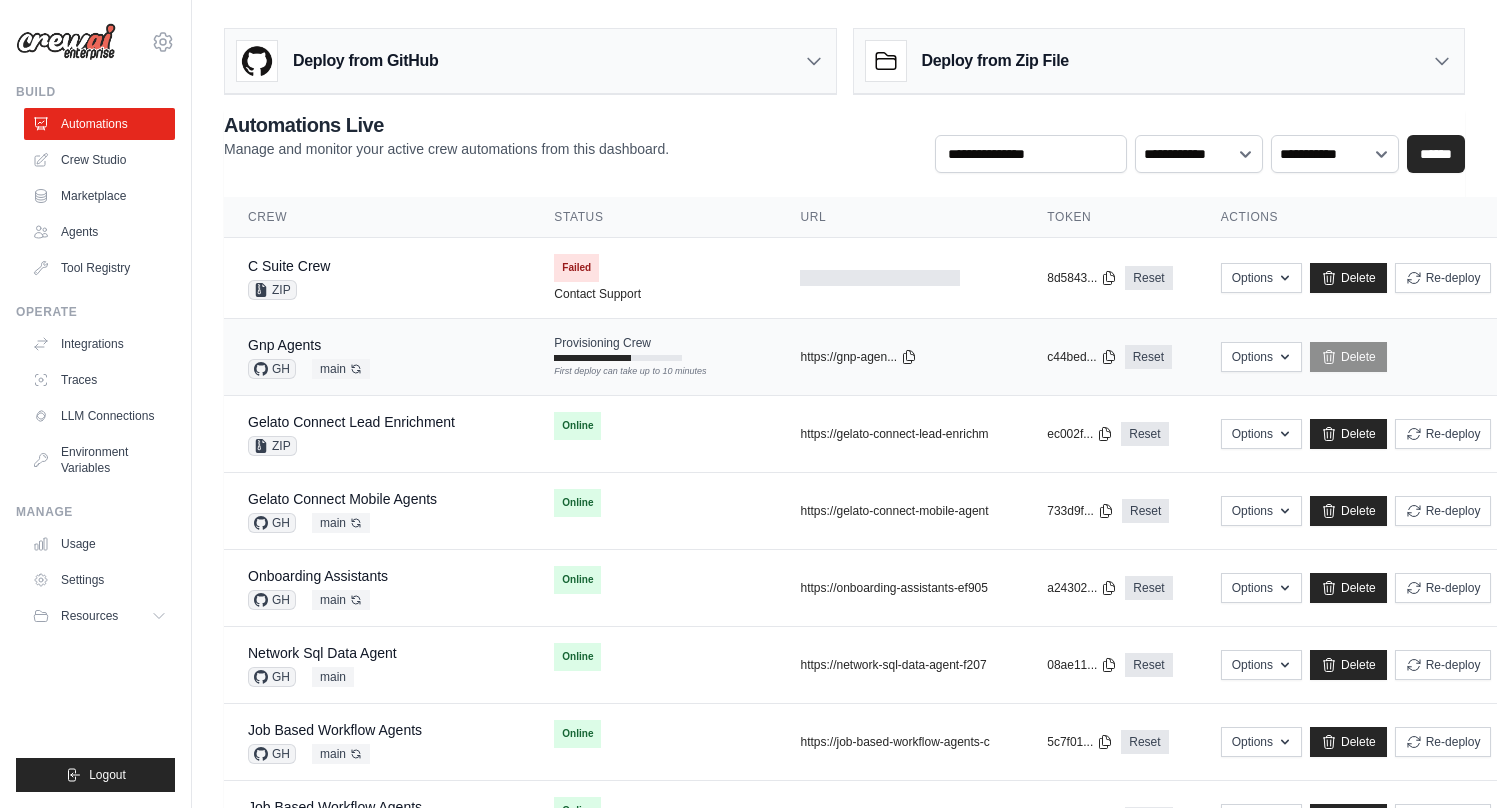 click on "Provisioning Crew
First deploy can take up to 10 minutes" at bounding box center (653, 348) 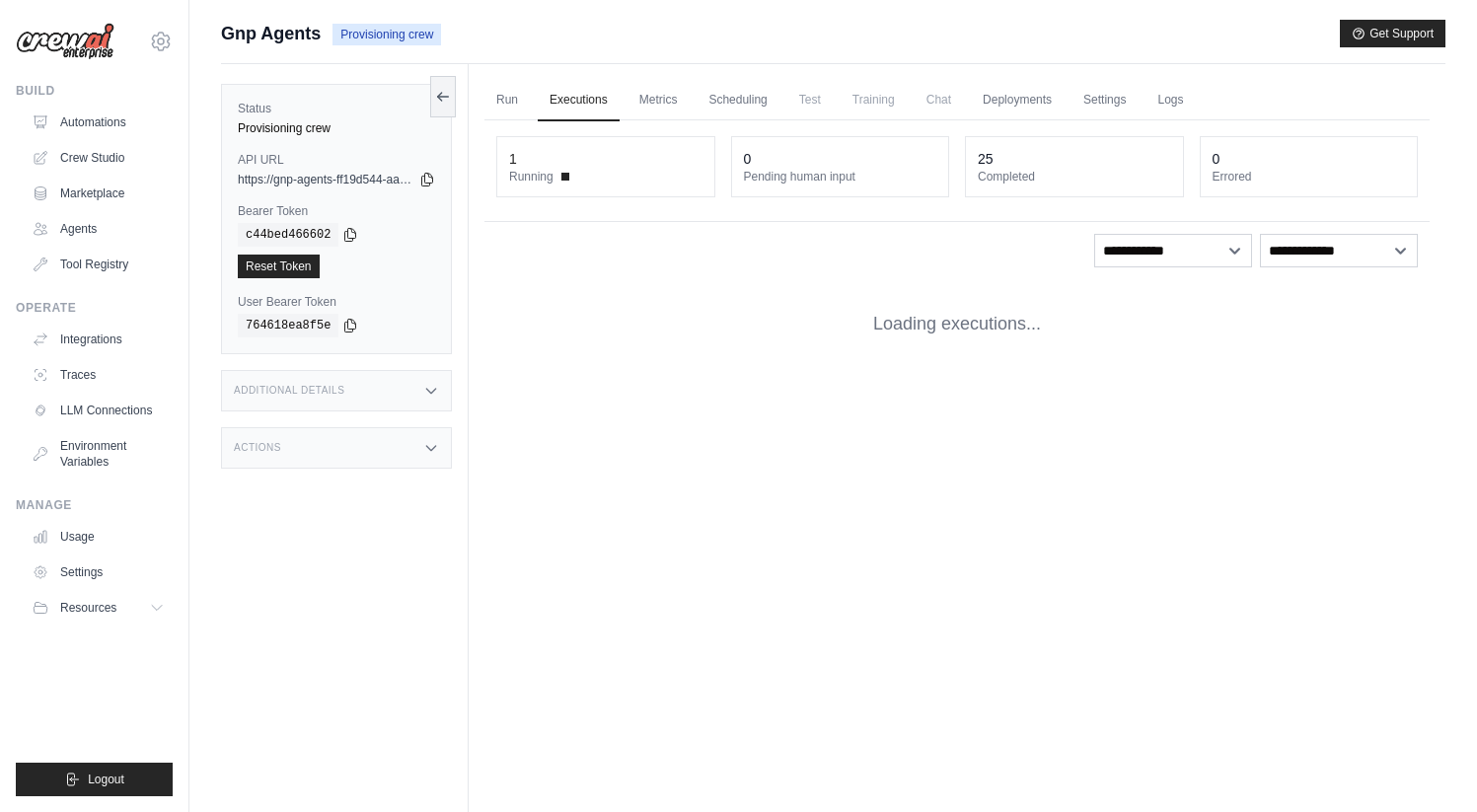 scroll, scrollTop: 0, scrollLeft: 0, axis: both 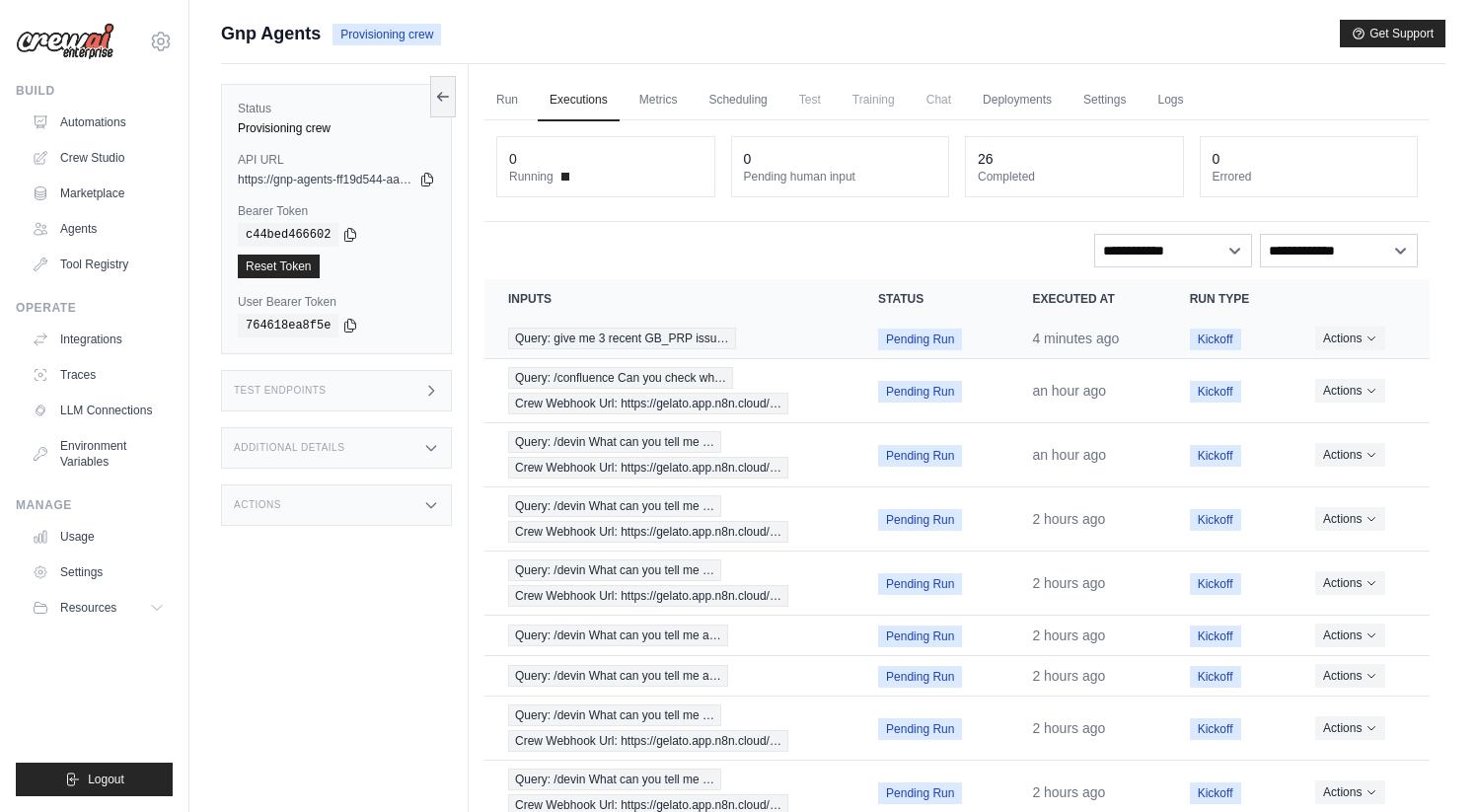 click on "Query:
give me 3 recent GB_PRP issu…" at bounding box center [669, 338] 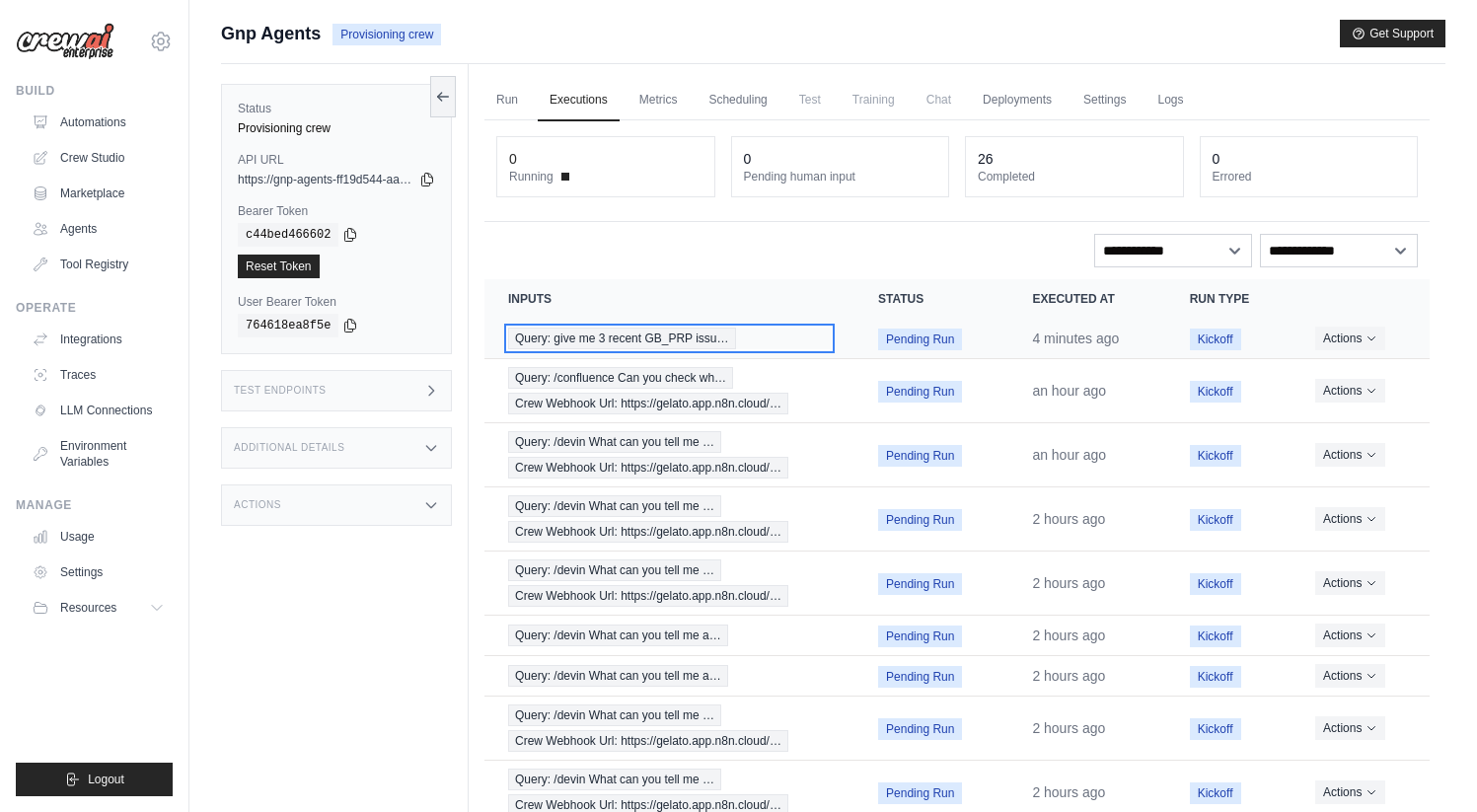 click on "Query:
give me 3 recent GB_PRP issu…" at bounding box center [622, 338] 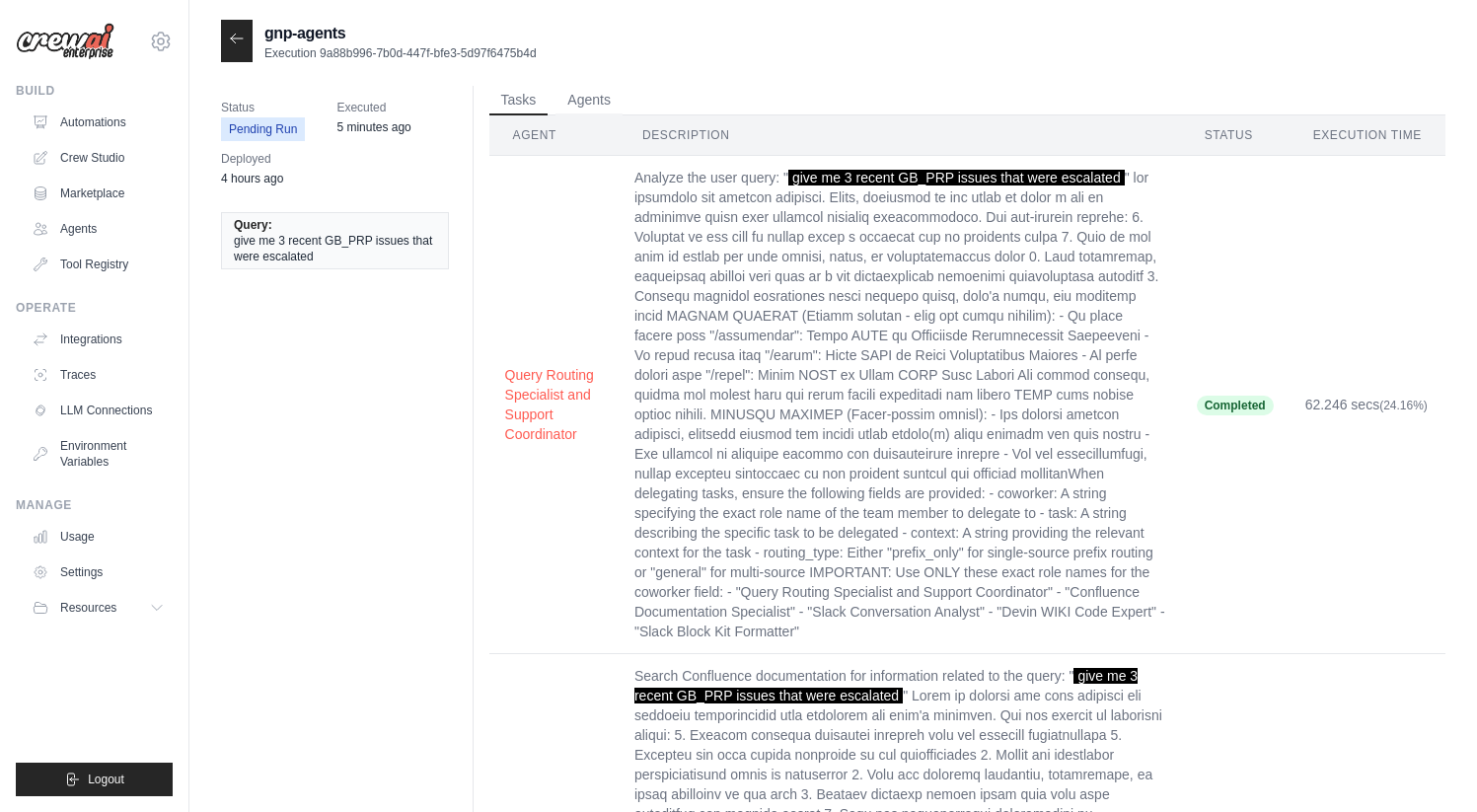 scroll, scrollTop: 1313, scrollLeft: 0, axis: vertical 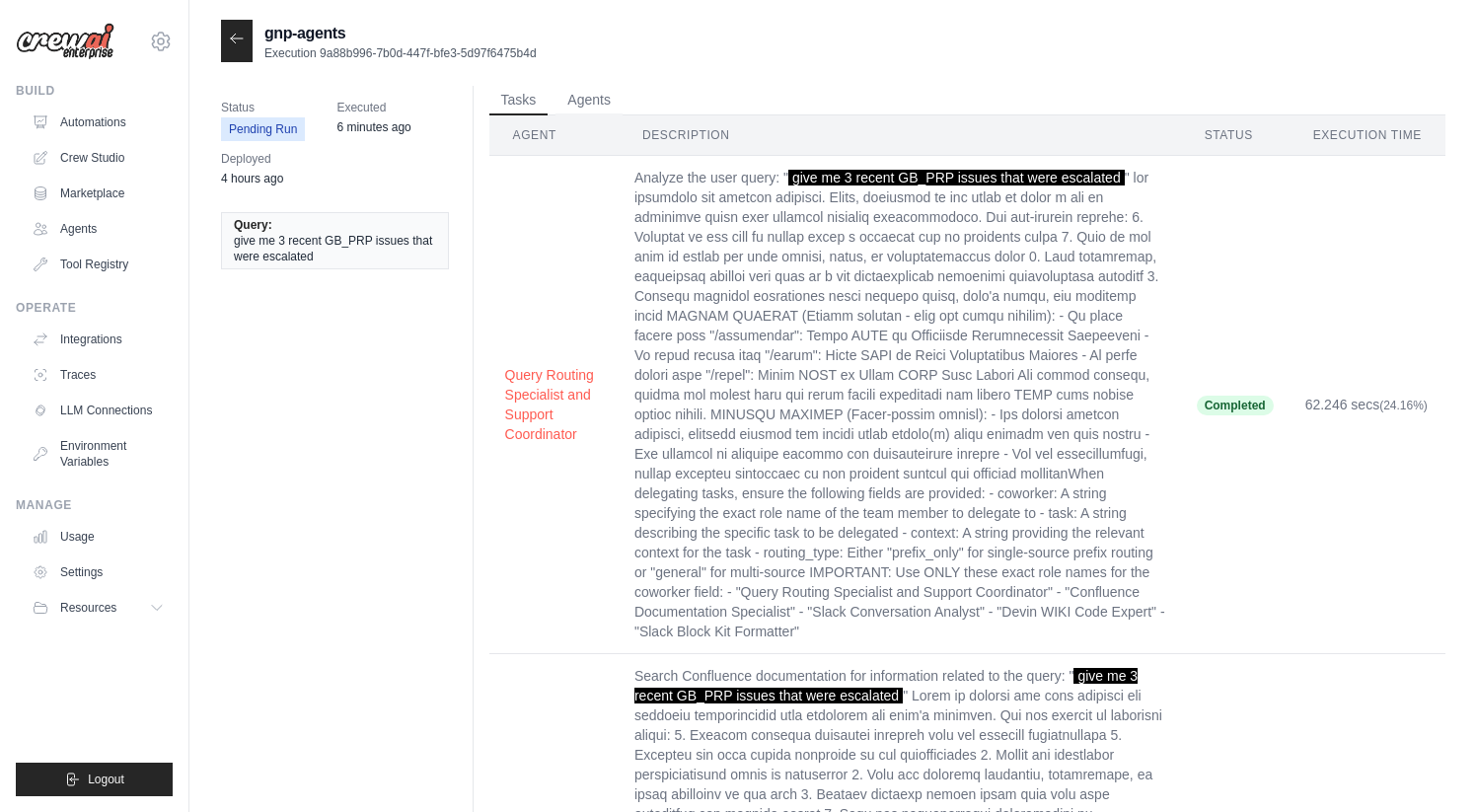 click at bounding box center (237, 40) 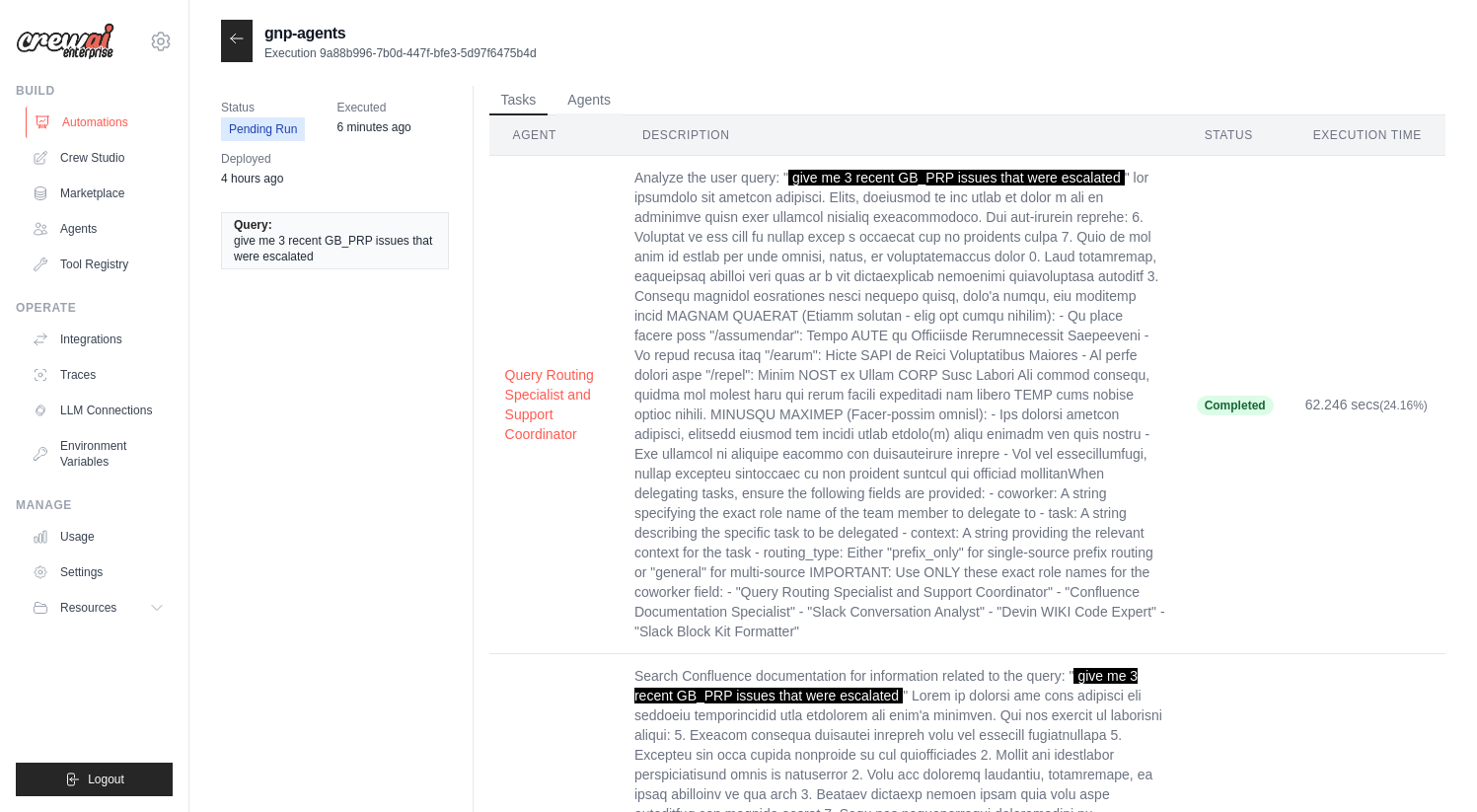 click on "Automations" at bounding box center (100, 122) 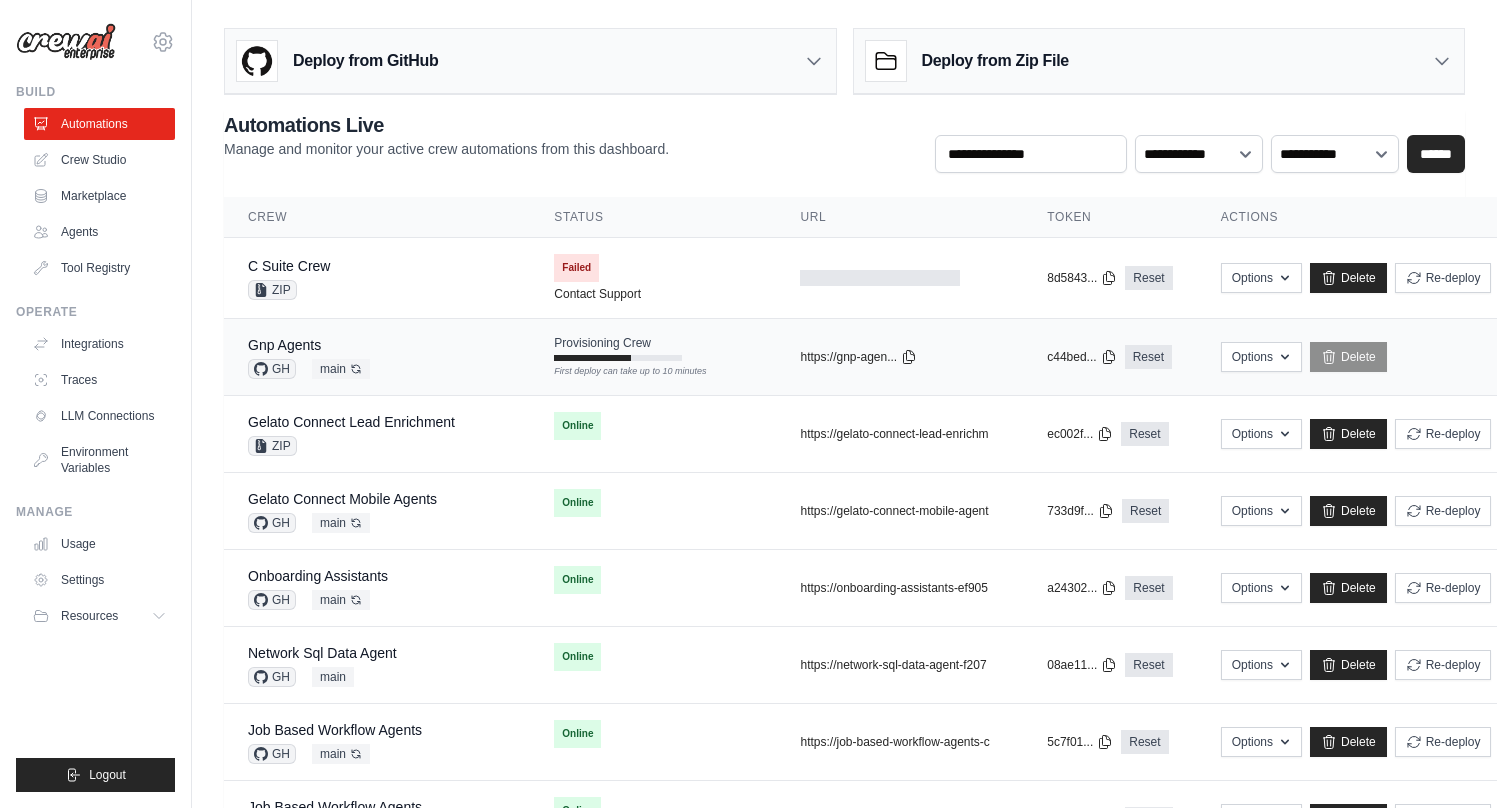click on "Gnp Agents
GH
main
Auto-deploy enabled" at bounding box center [377, 357] 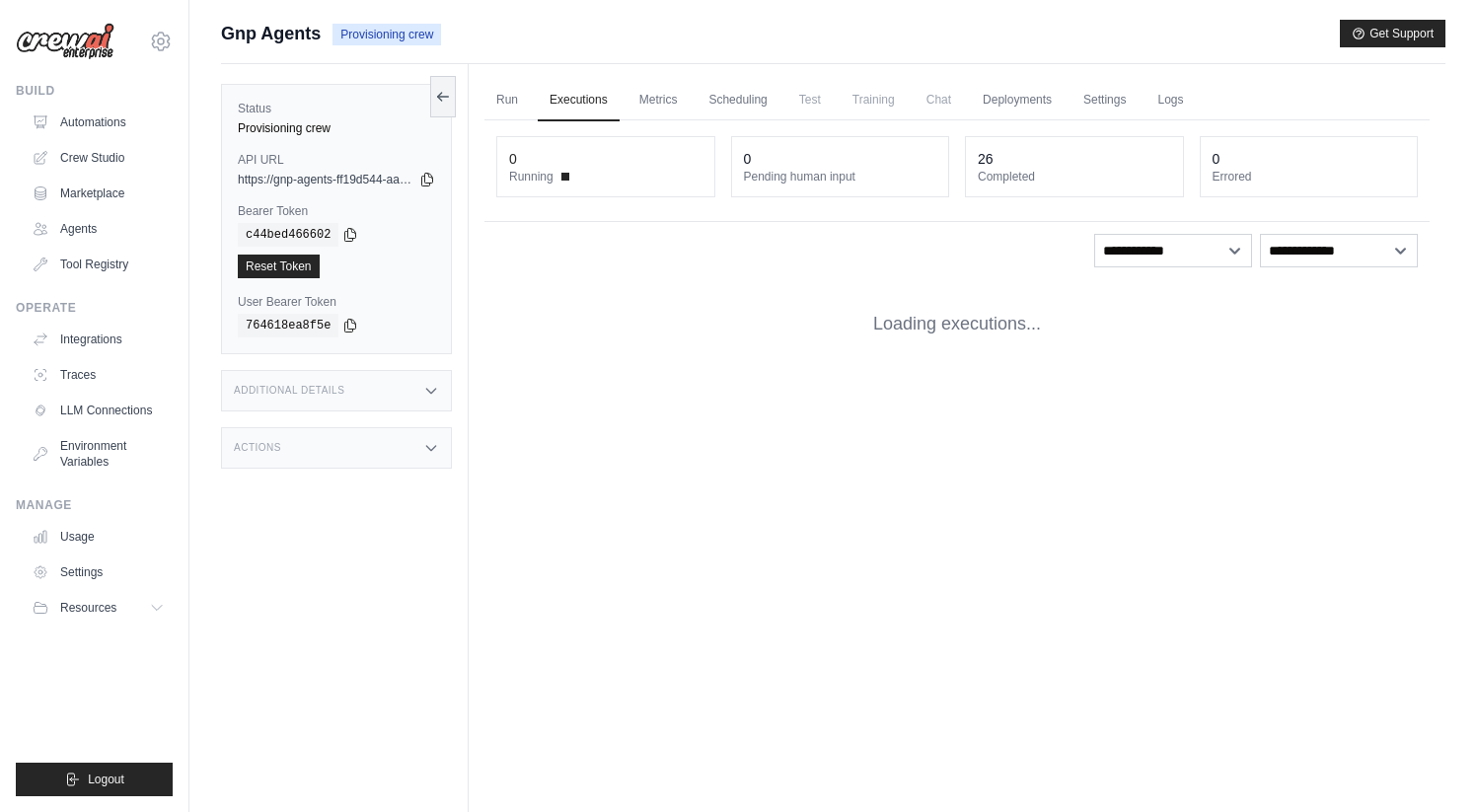 scroll, scrollTop: 0, scrollLeft: 0, axis: both 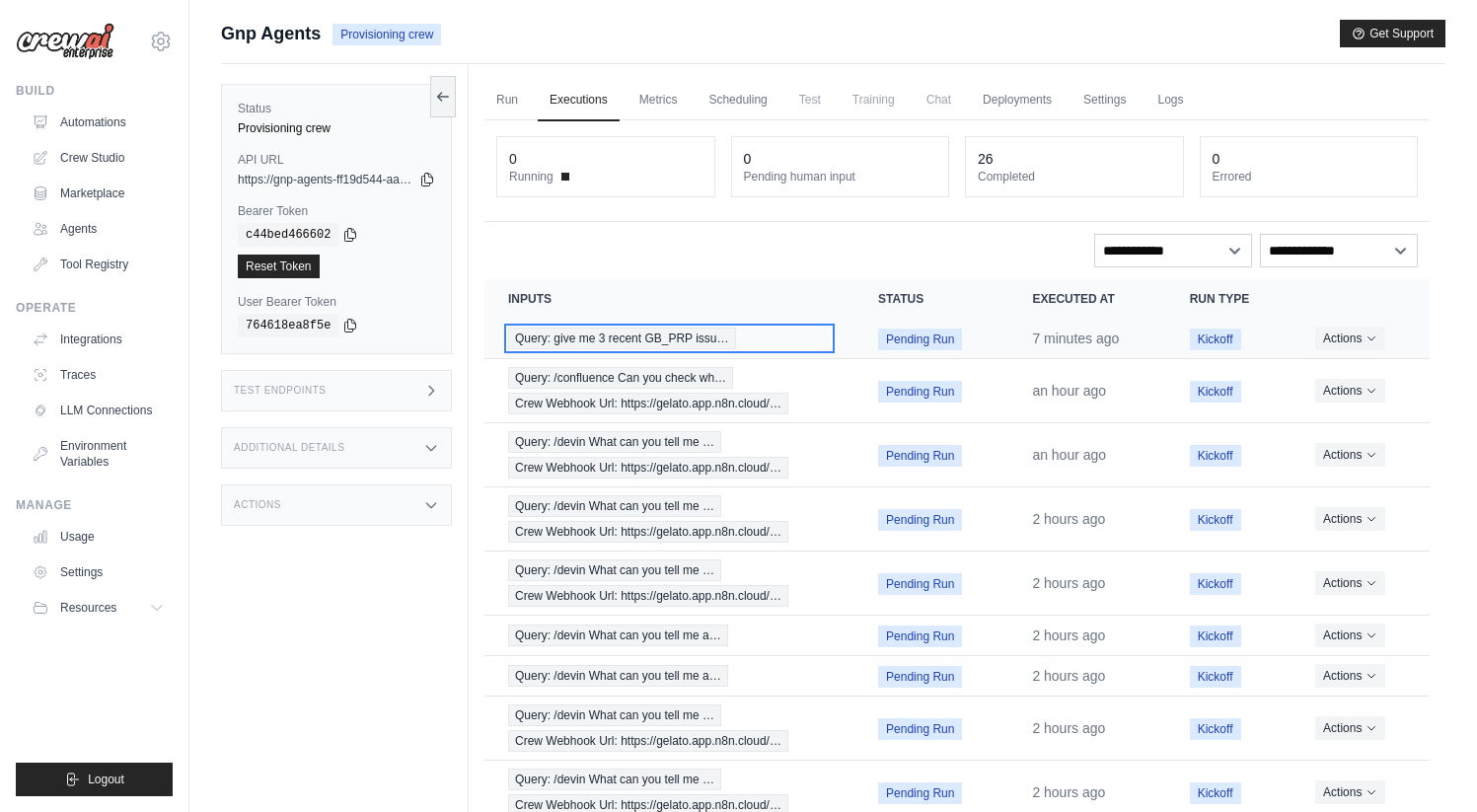 click on "Query:
give me 3 recent GB_PRP issu…" at bounding box center [622, 338] 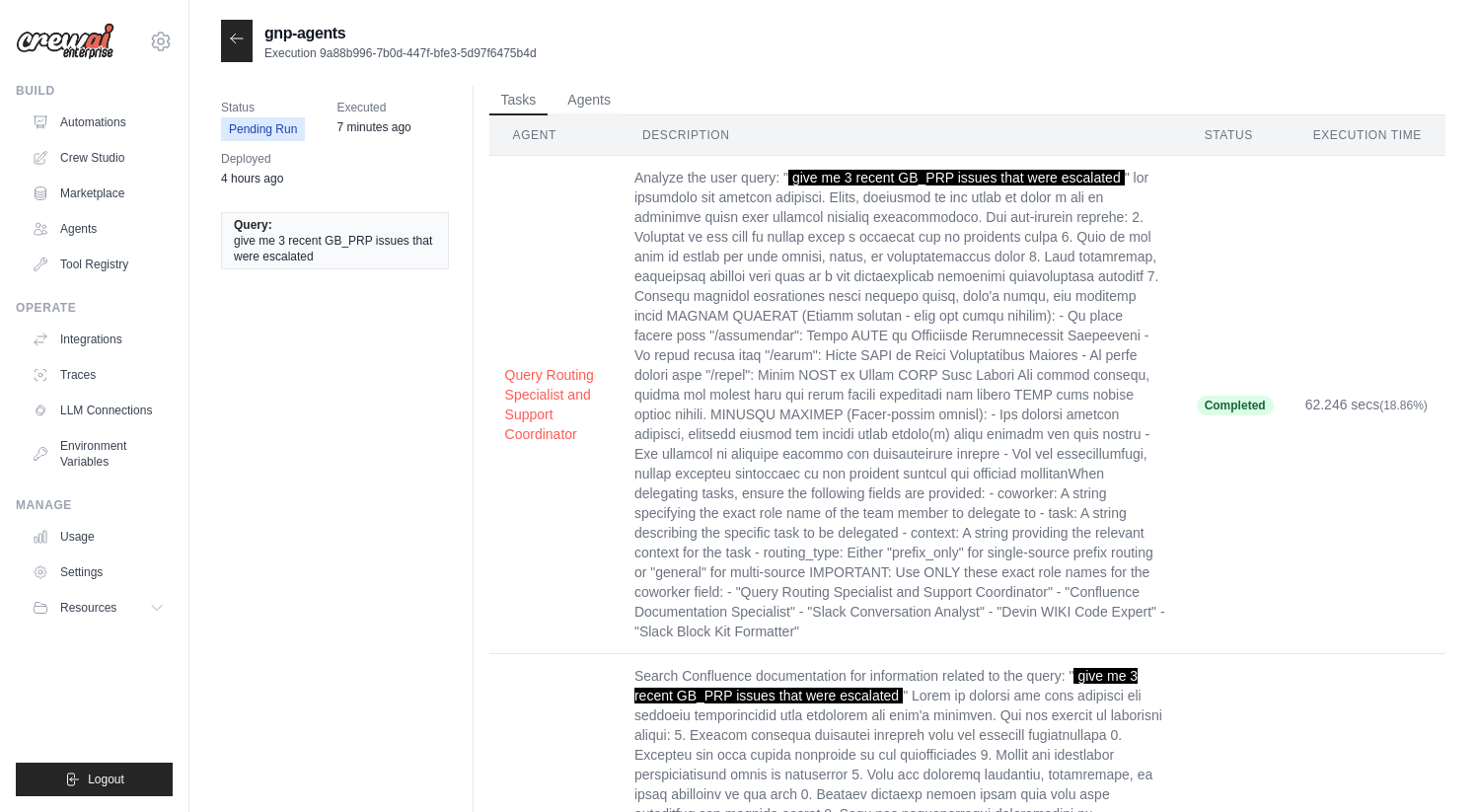 scroll, scrollTop: 0, scrollLeft: 0, axis: both 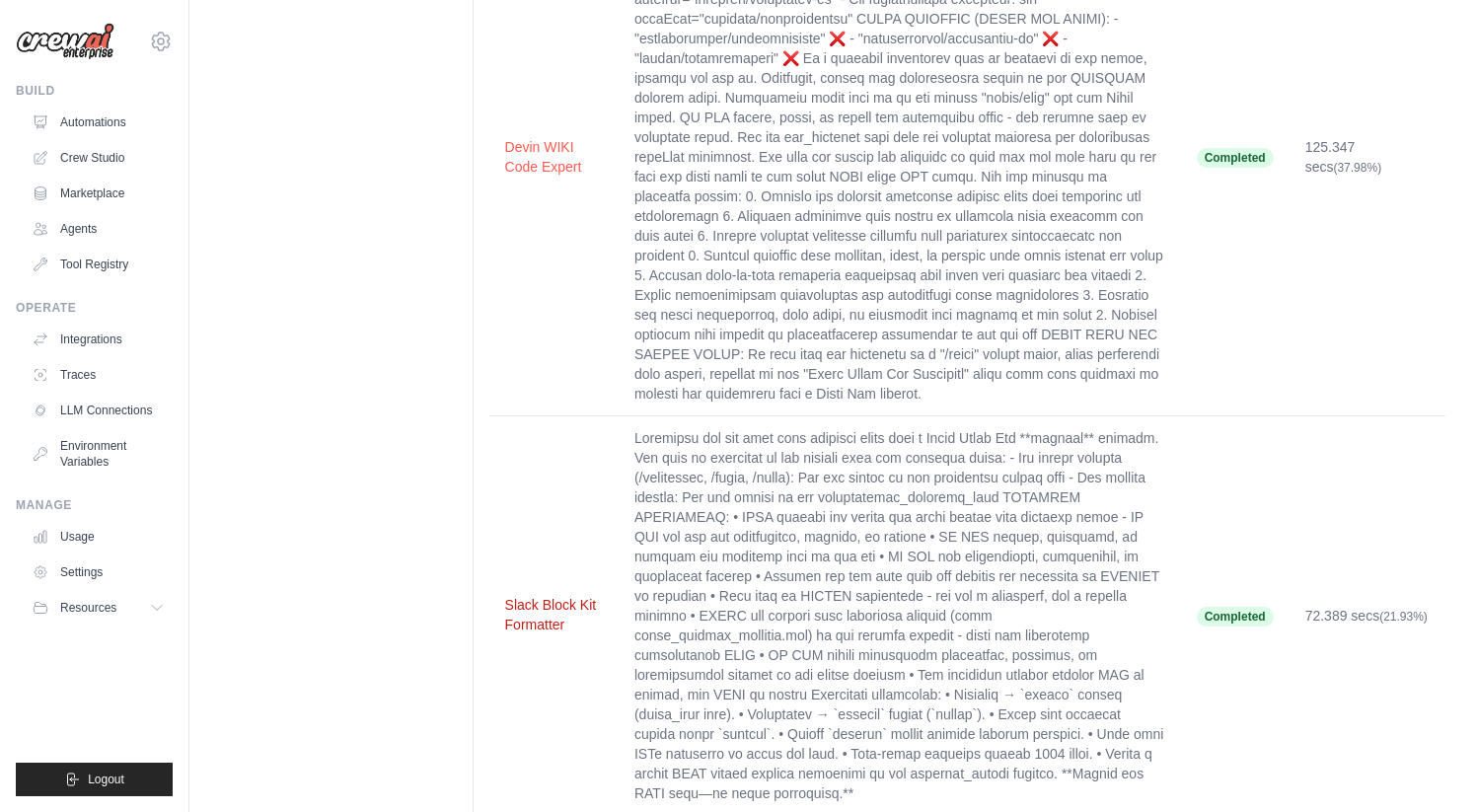 click on "Slack Block Kit Formatter" at bounding box center [554, 615] 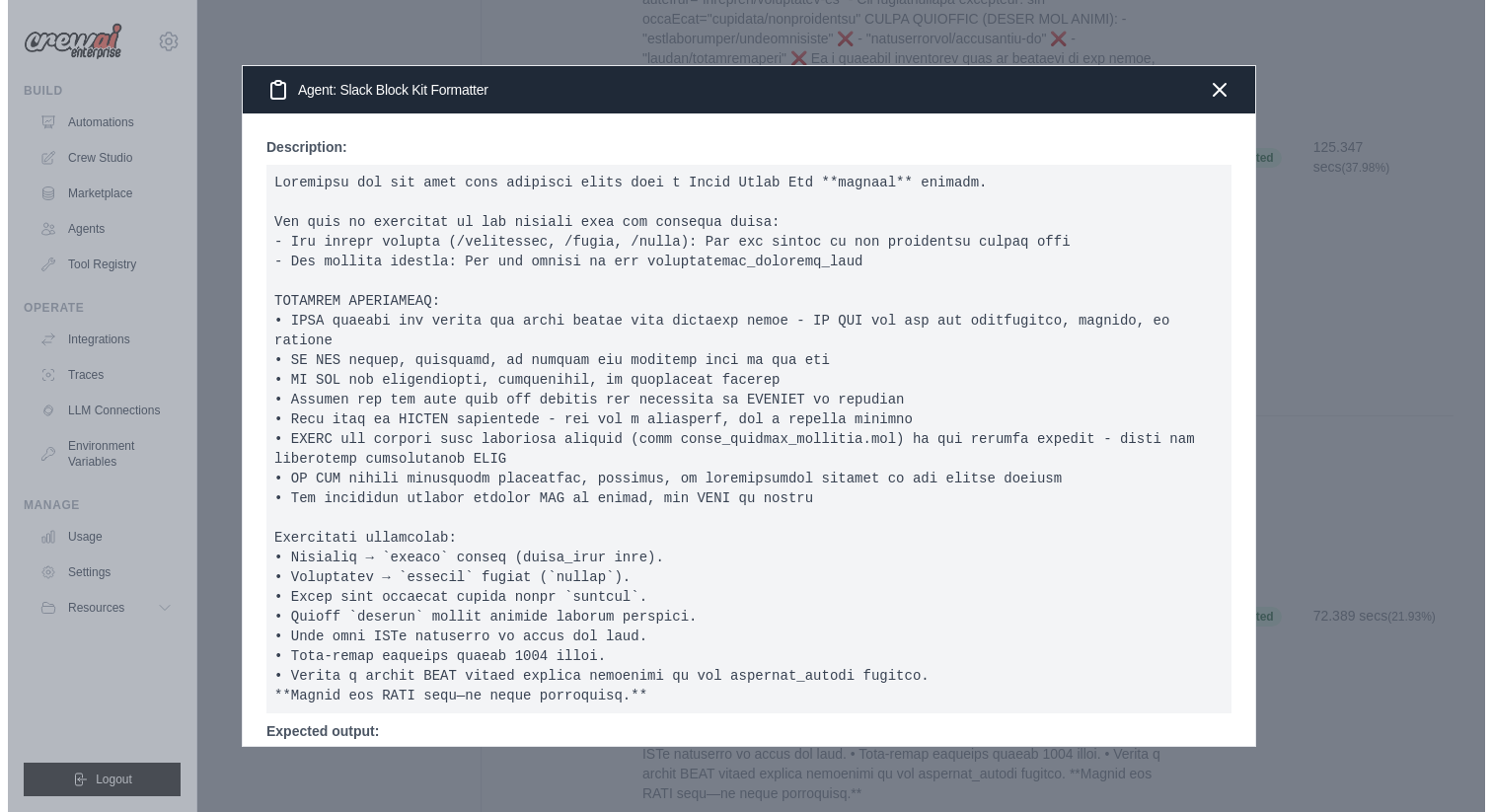 scroll, scrollTop: 1654, scrollLeft: 0, axis: vertical 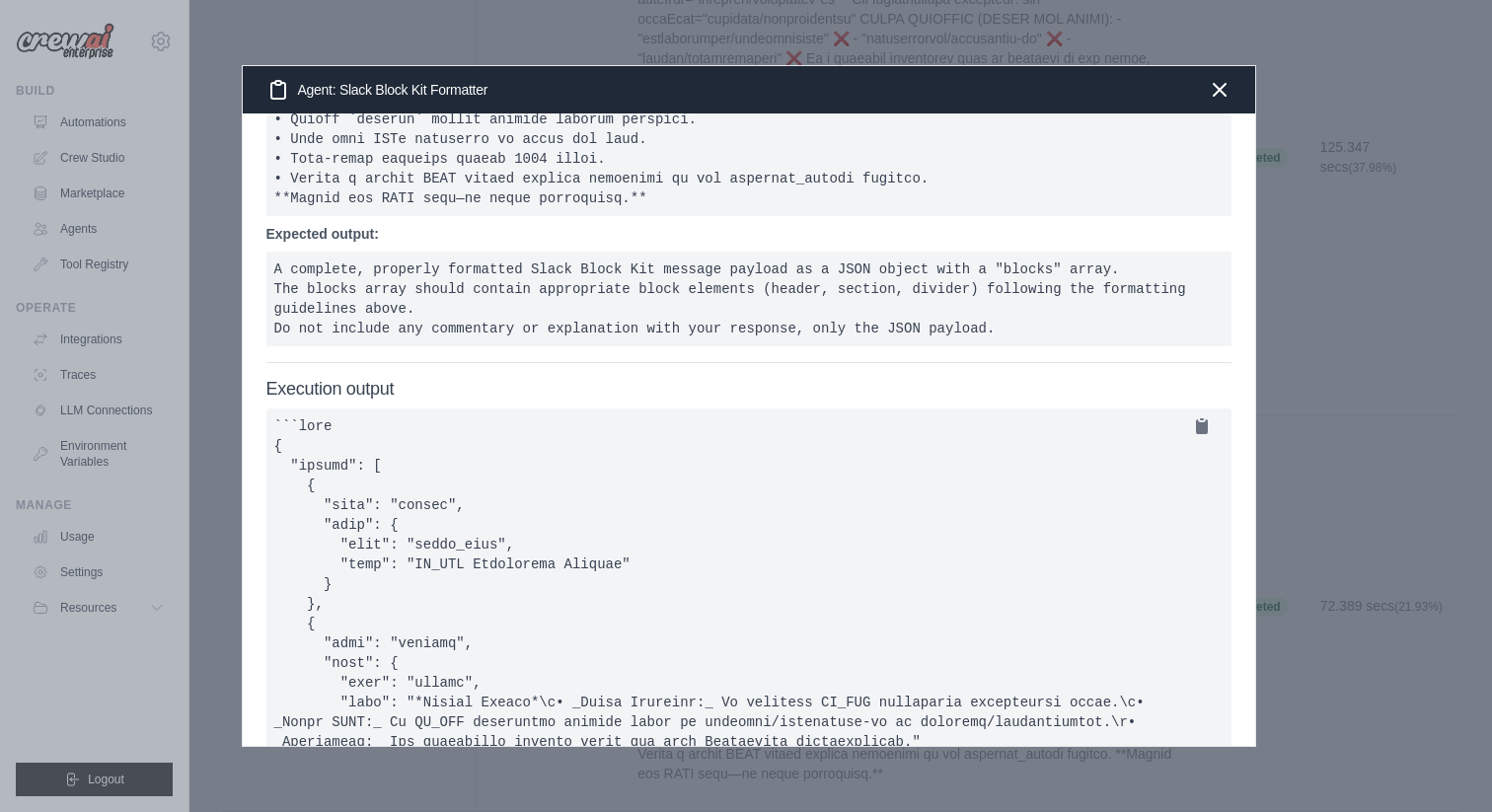 type 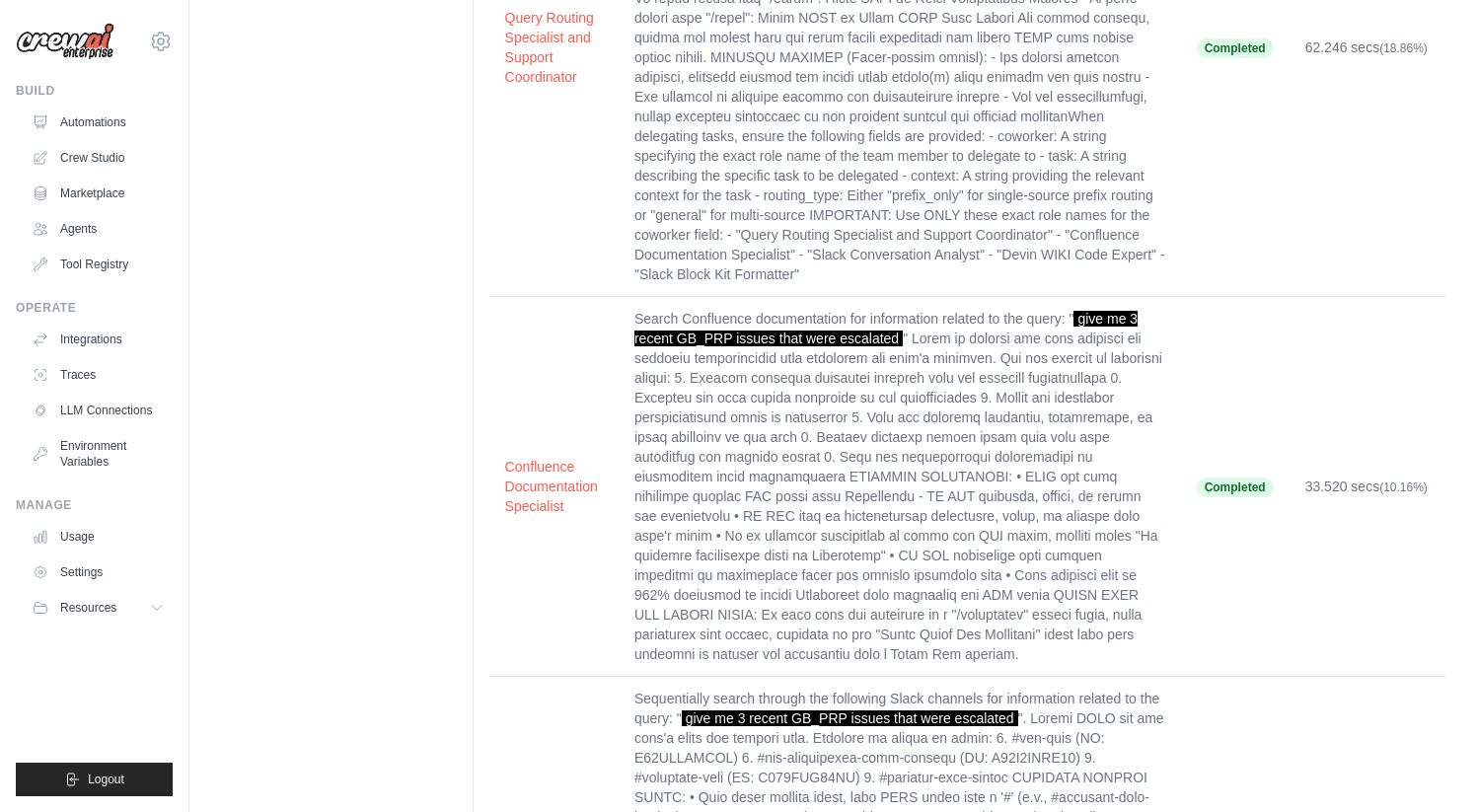 scroll, scrollTop: 0, scrollLeft: 0, axis: both 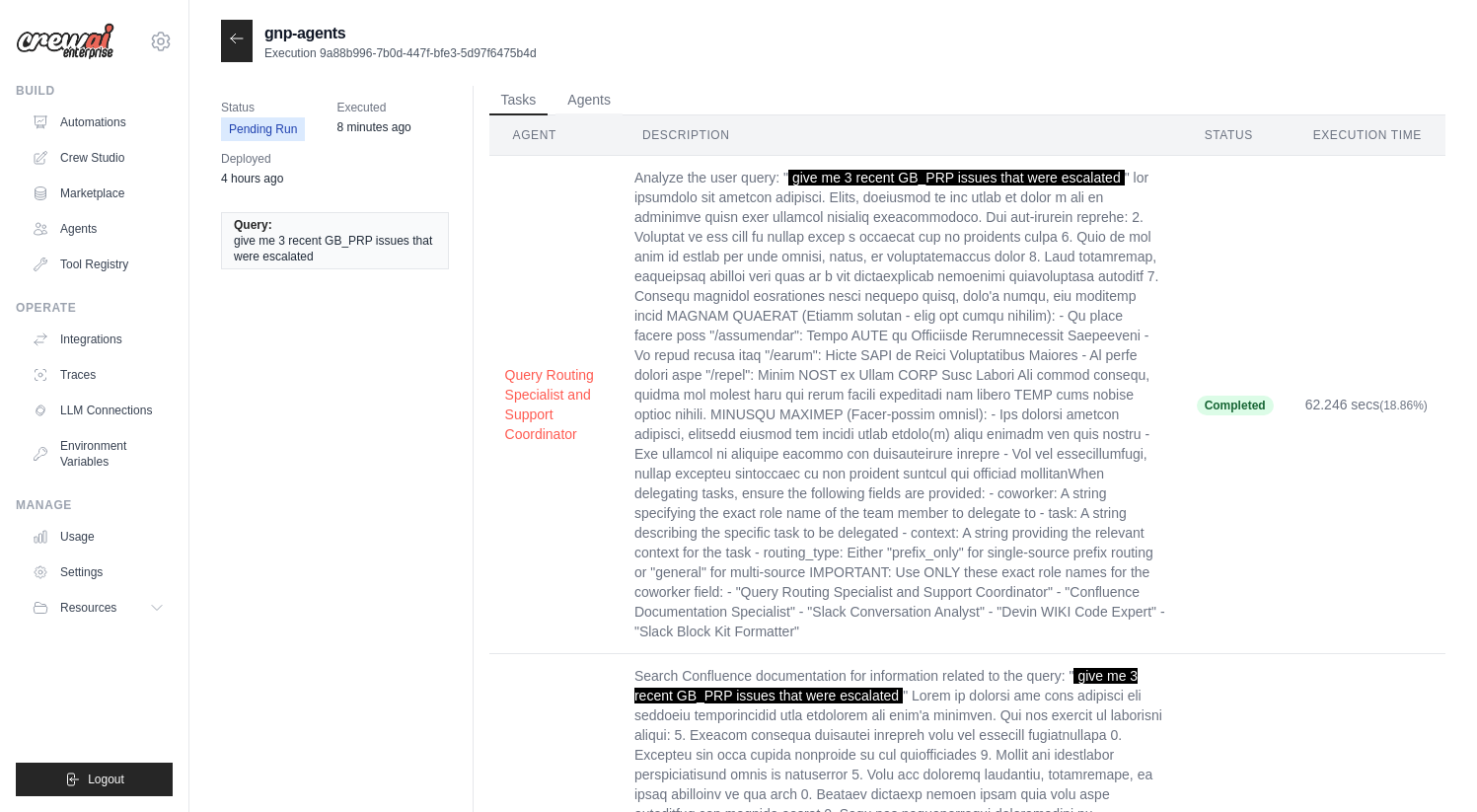 click 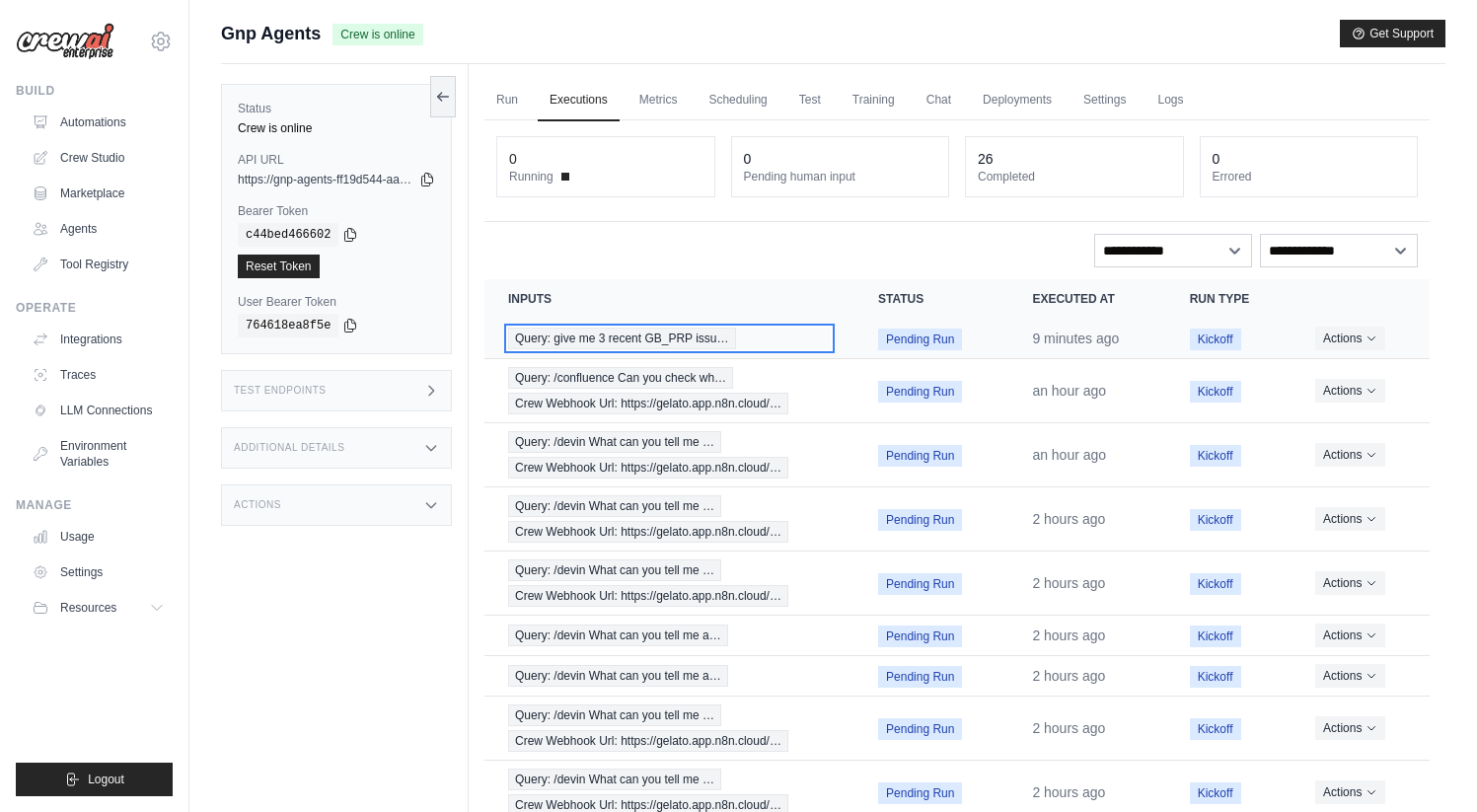 click on "Query:
give me 3 recent GB_PRP issu…" at bounding box center [622, 338] 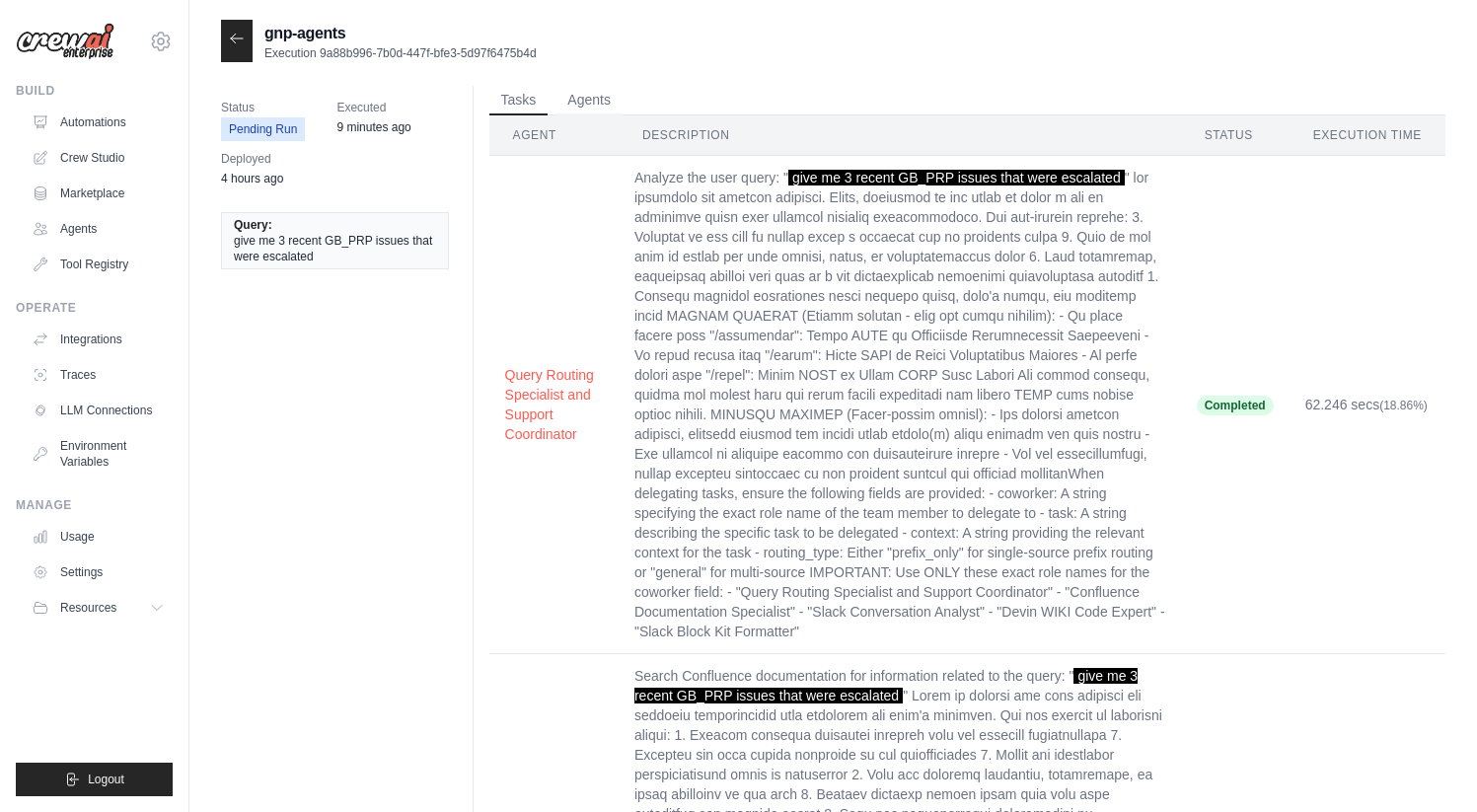 scroll, scrollTop: 0, scrollLeft: 0, axis: both 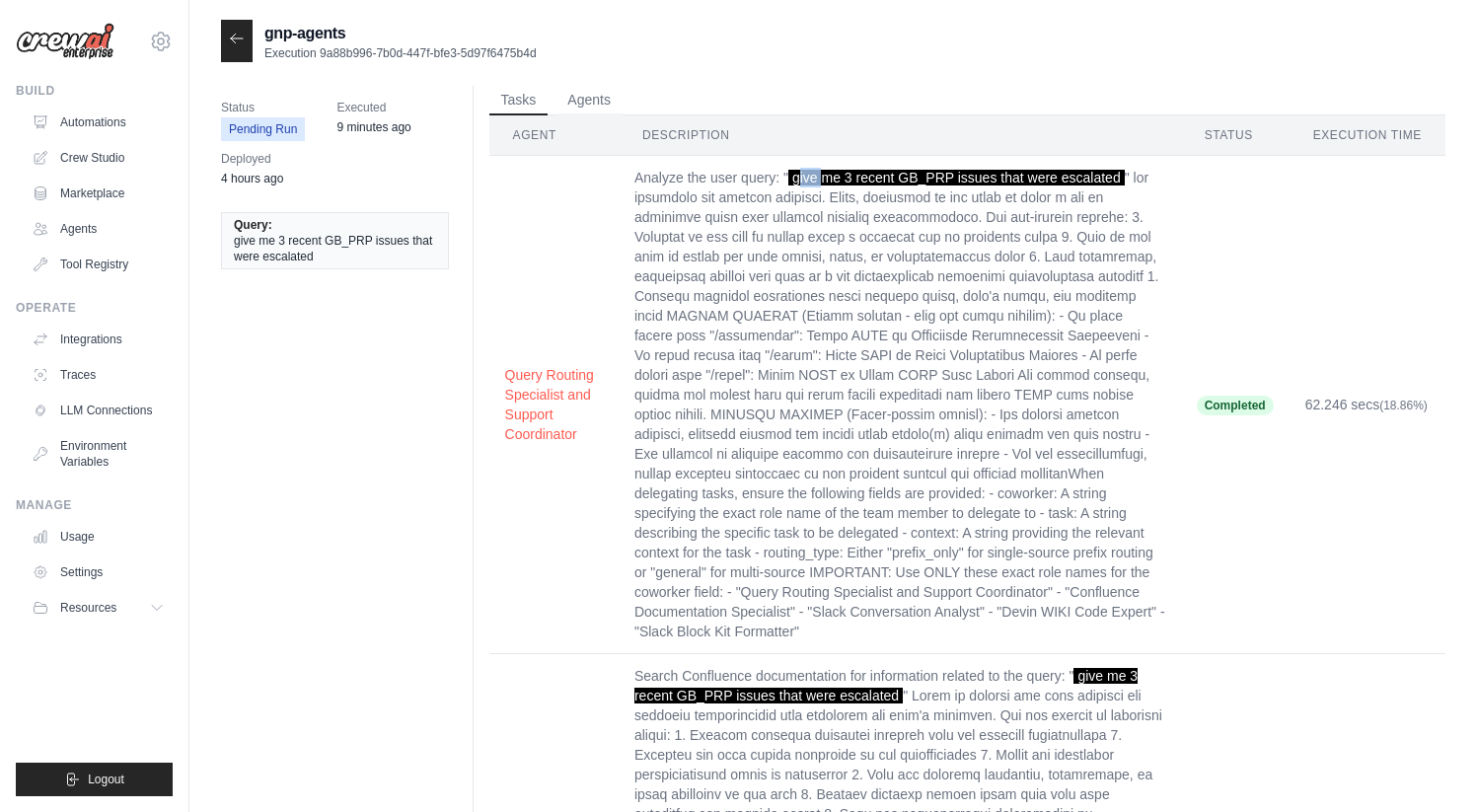 click on "give me 3 recent GB_PRP issues that were escalated" at bounding box center [956, 178] 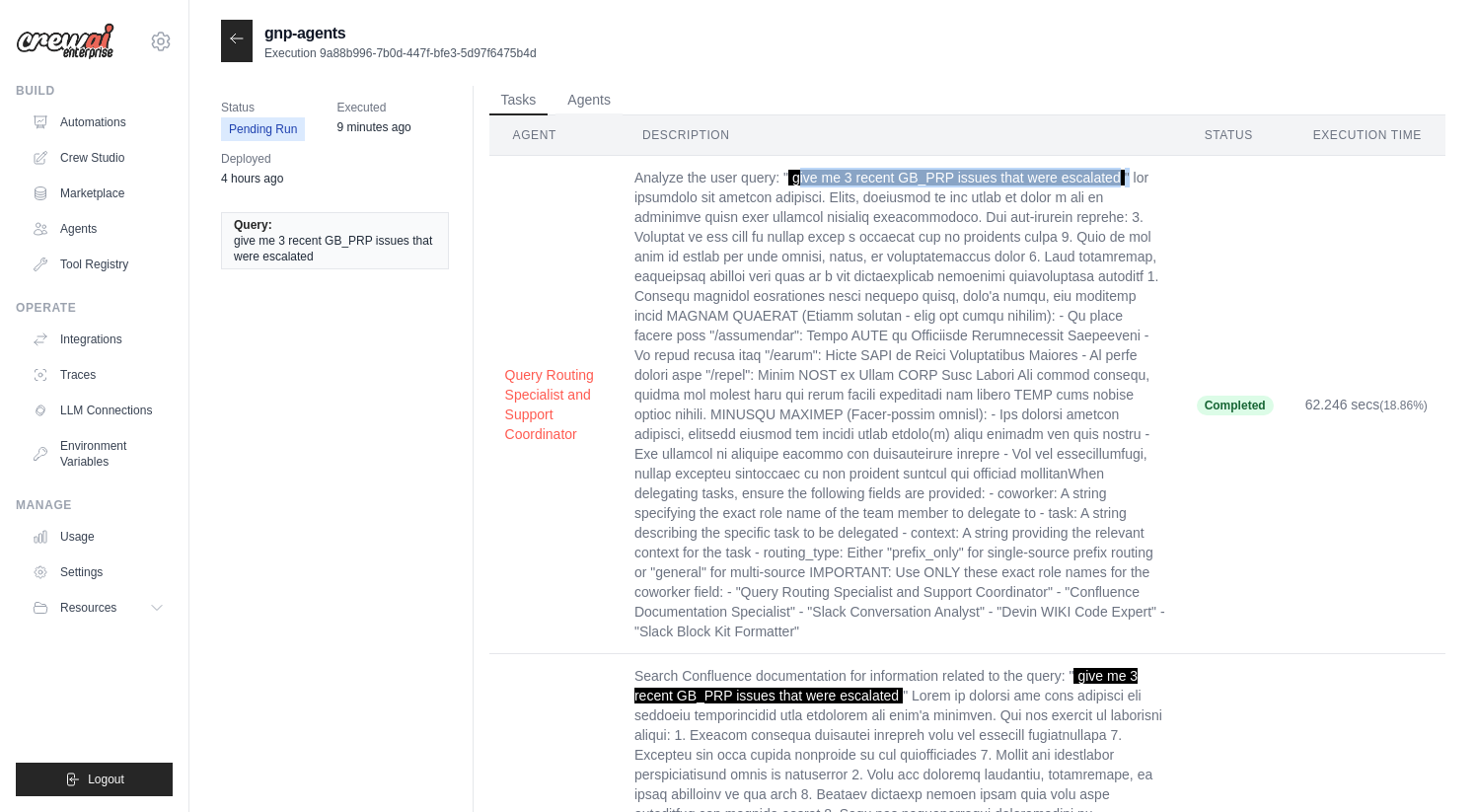 click on "give me 3 recent GB_PRP issues that were escalated" at bounding box center (956, 178) 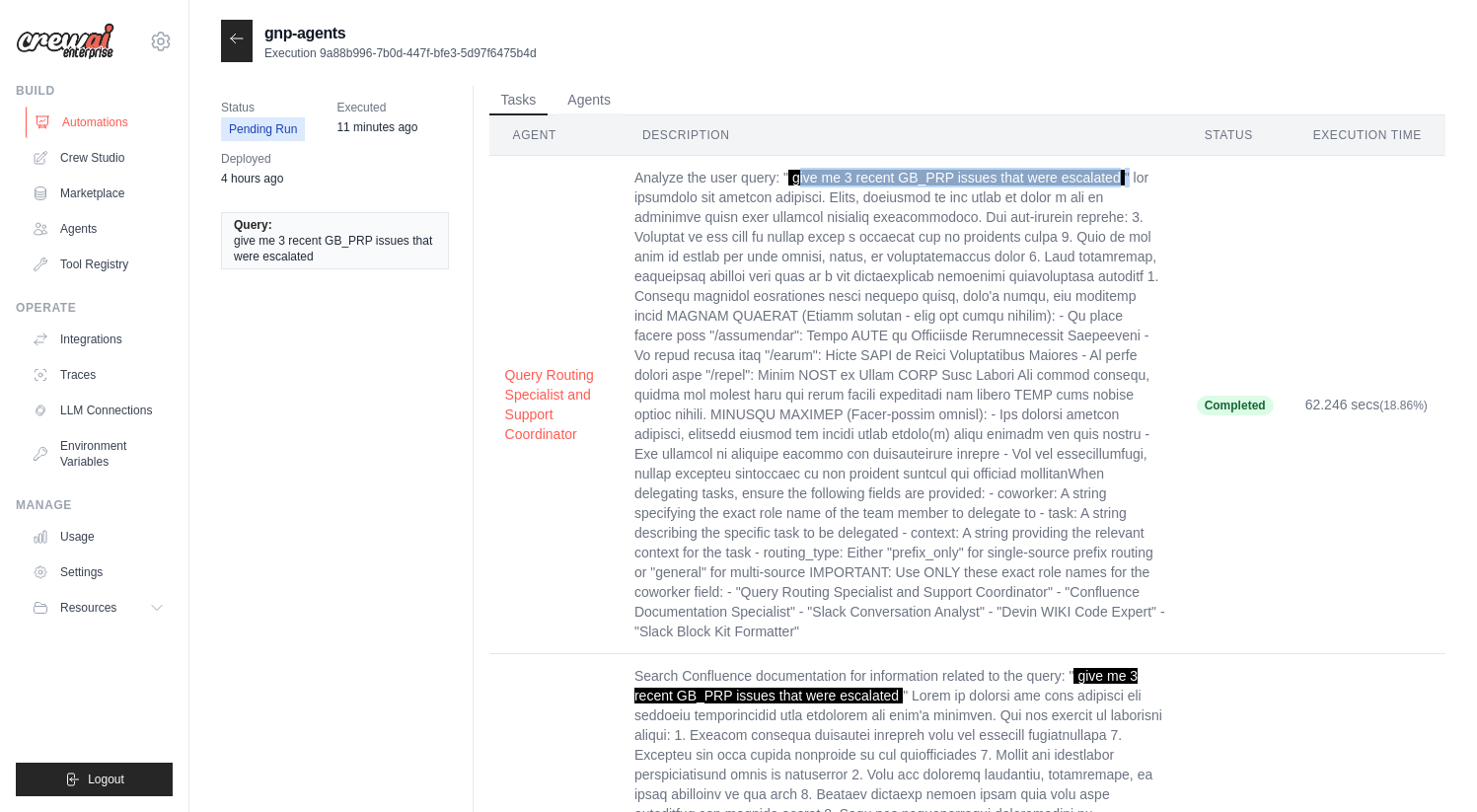 click on "Automations" at bounding box center (100, 122) 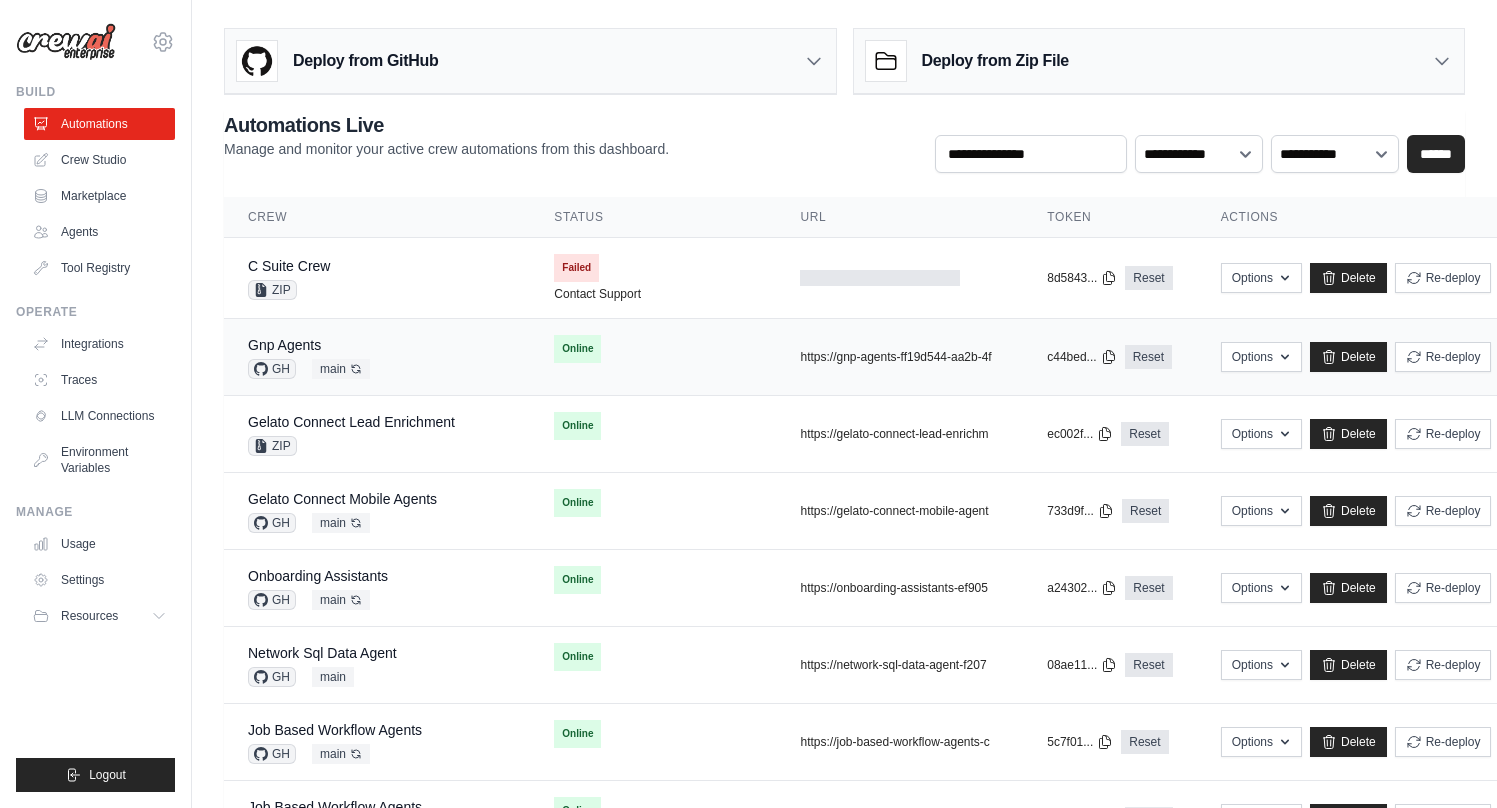 click on "Gnp Agents
GH
main
Auto-deploy enabled" at bounding box center (377, 357) 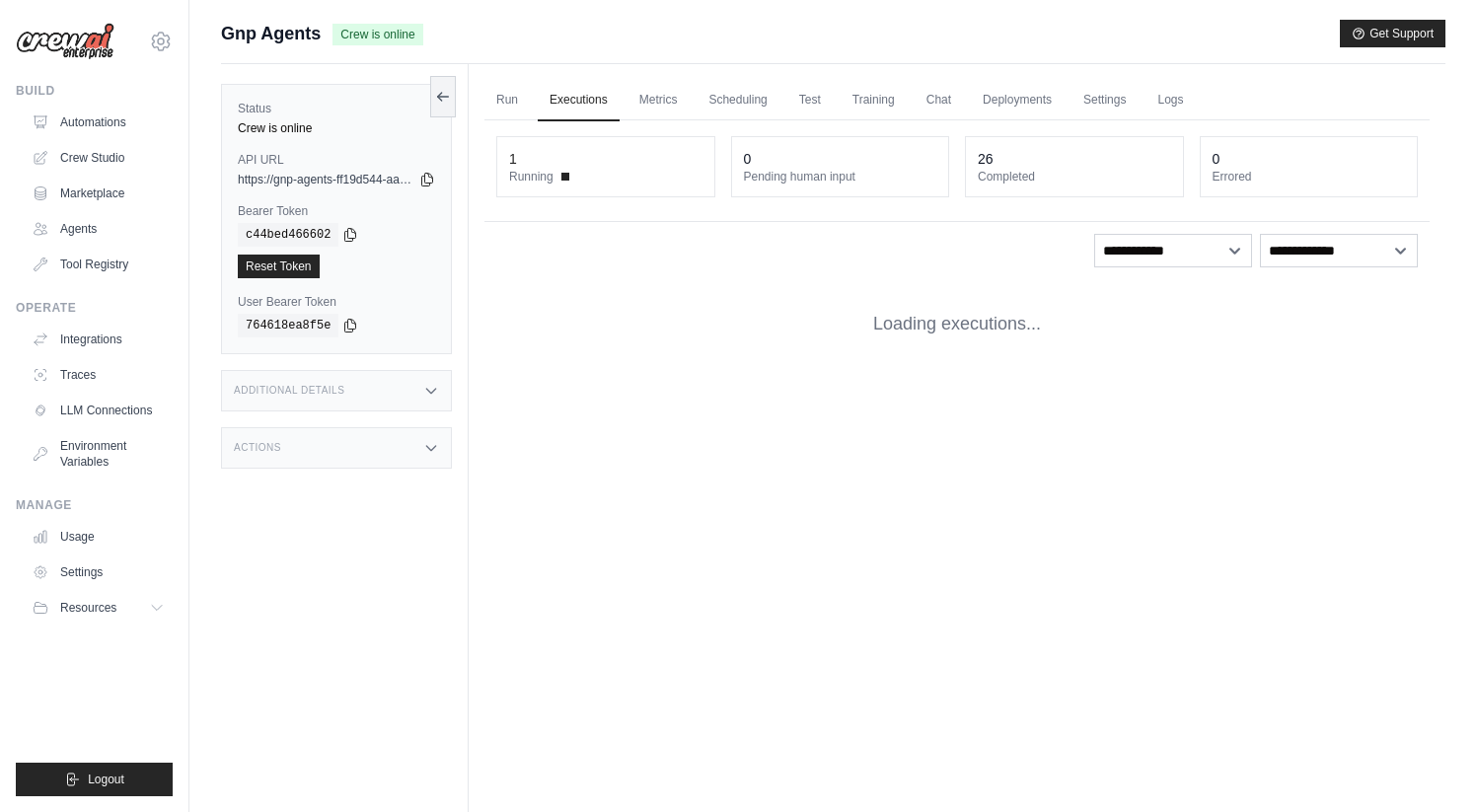 scroll, scrollTop: 0, scrollLeft: 0, axis: both 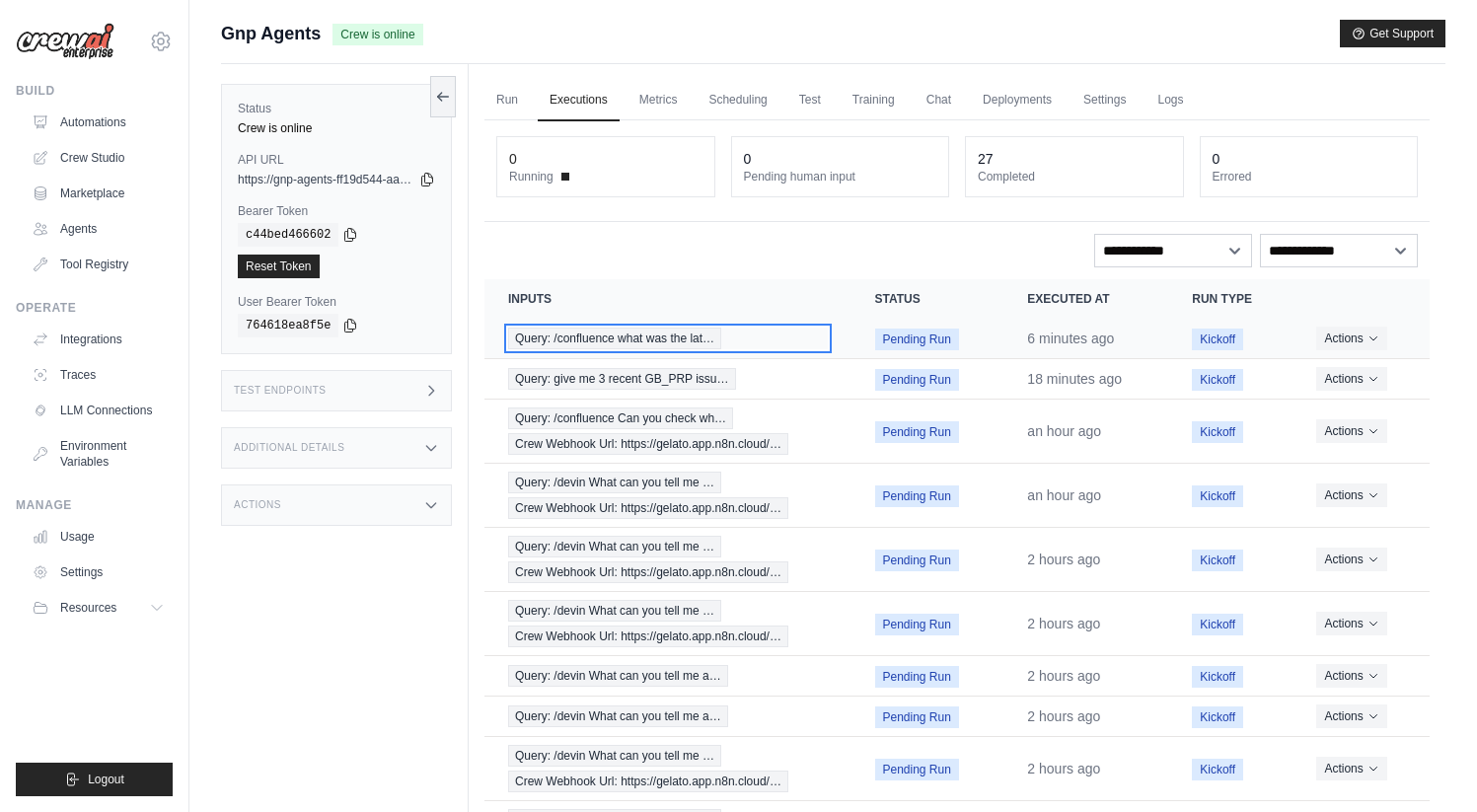 click on "Query:
/confluence what was the lat…" at bounding box center [615, 338] 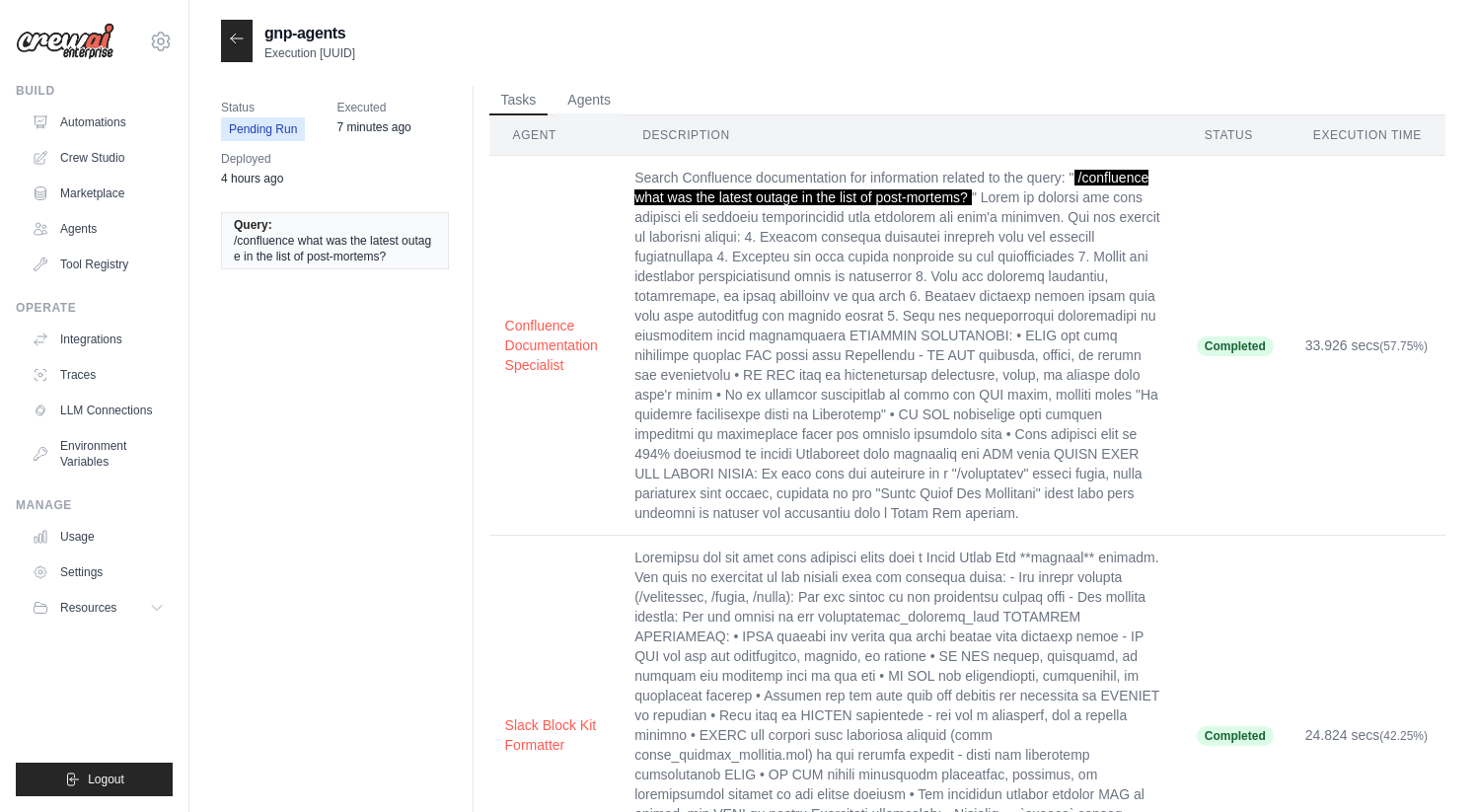 scroll, scrollTop: 159, scrollLeft: 0, axis: vertical 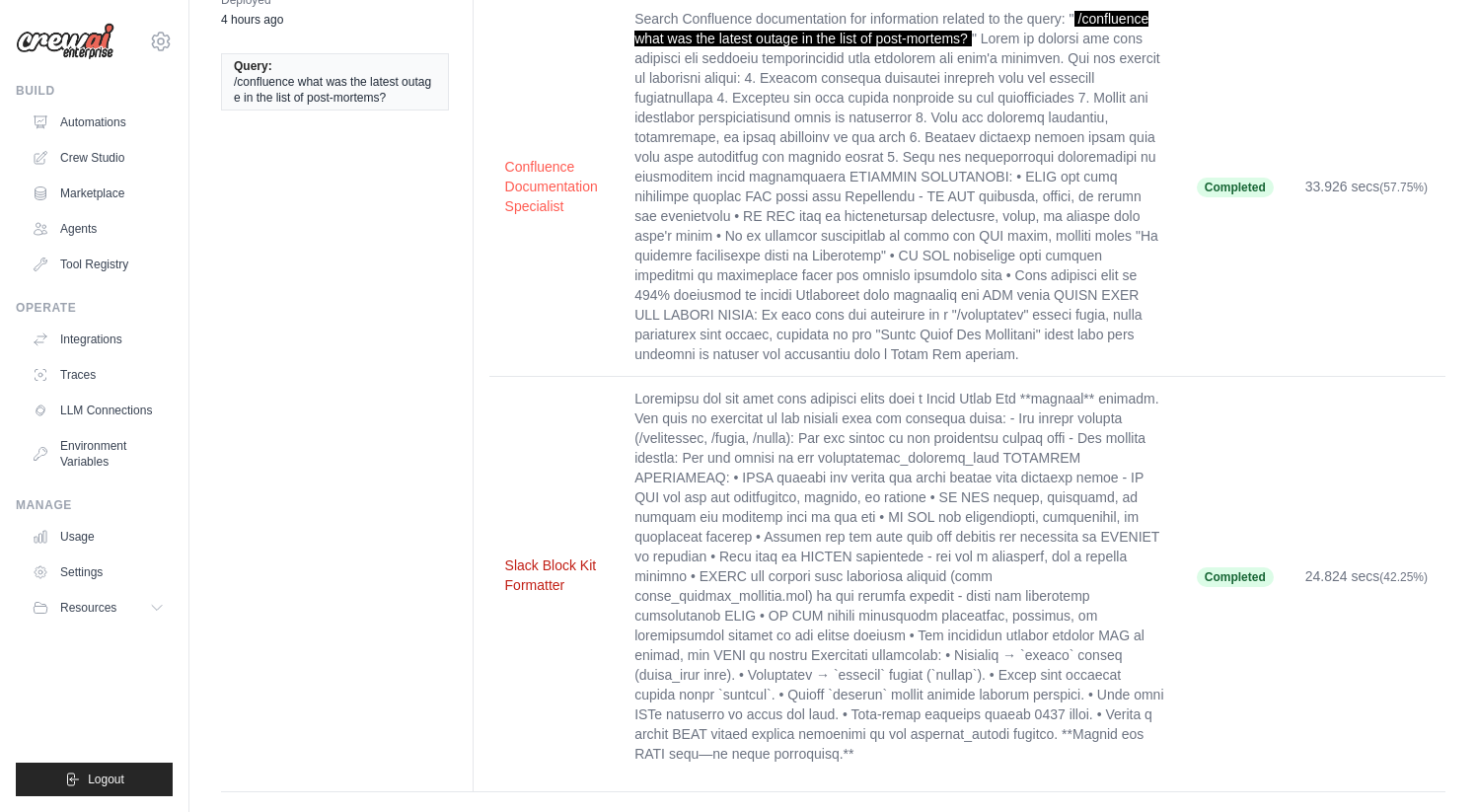 click on "Slack Block Kit Formatter" at bounding box center (554, 575) 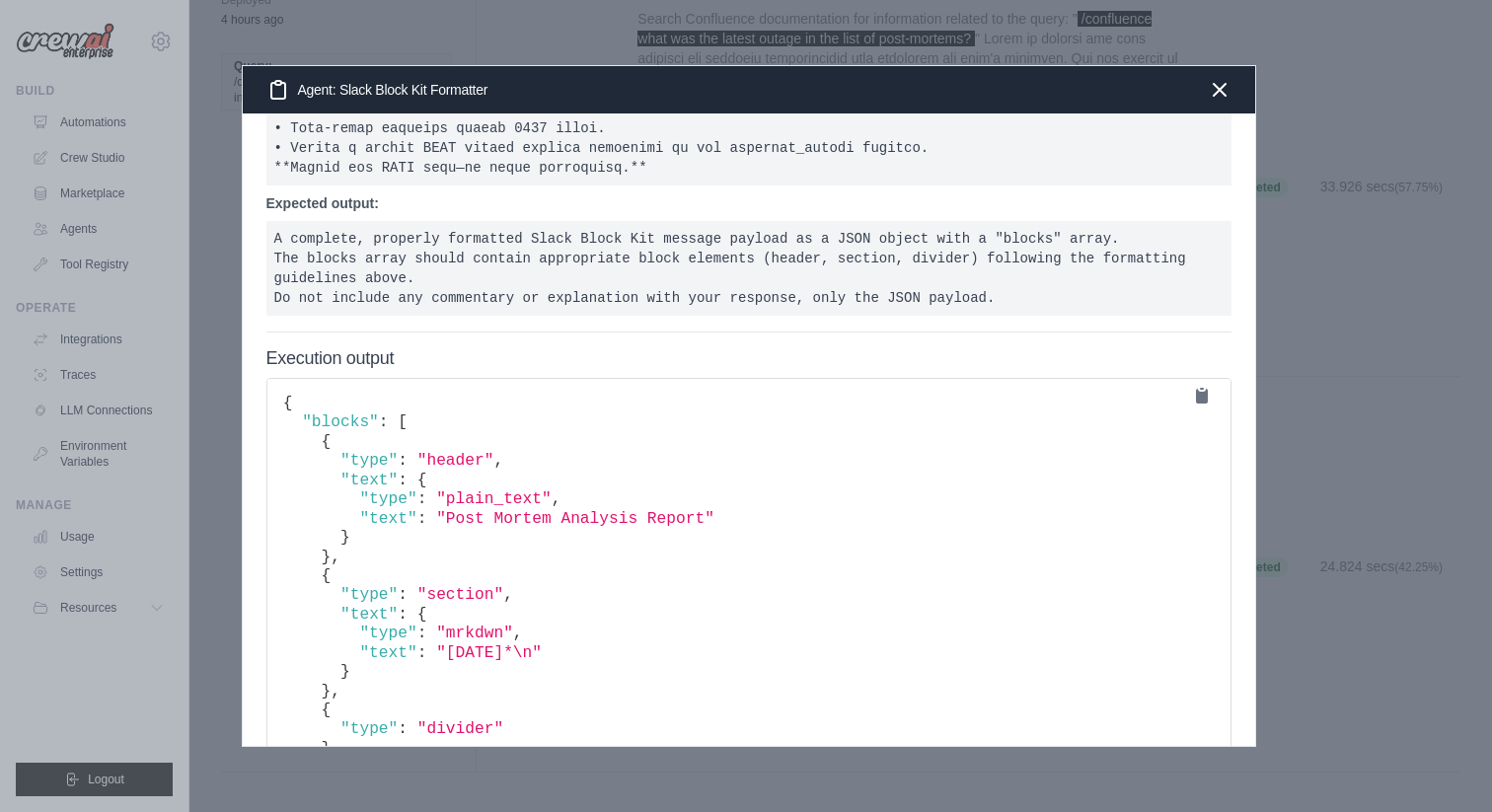 scroll, scrollTop: 562, scrollLeft: 0, axis: vertical 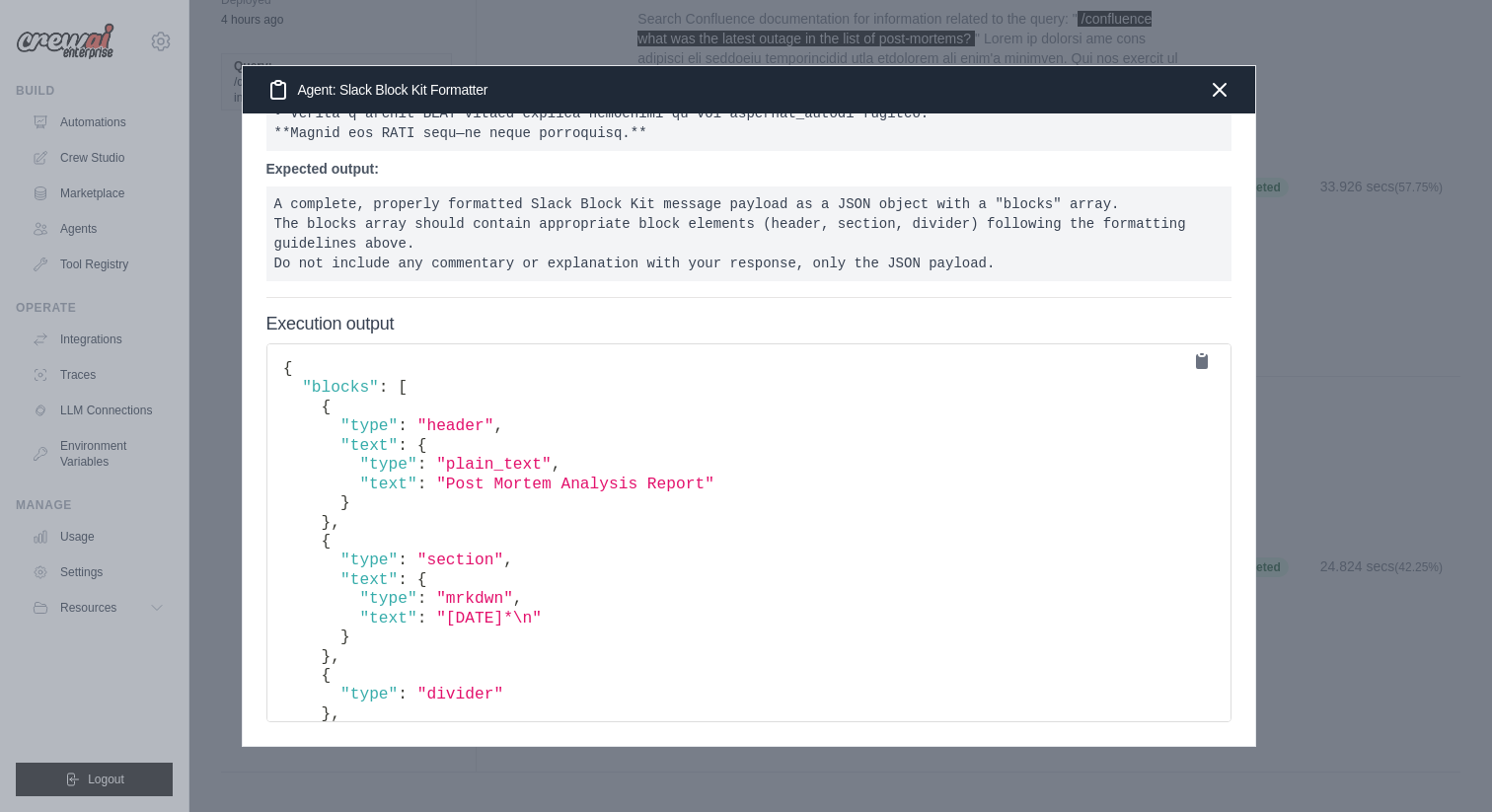 type 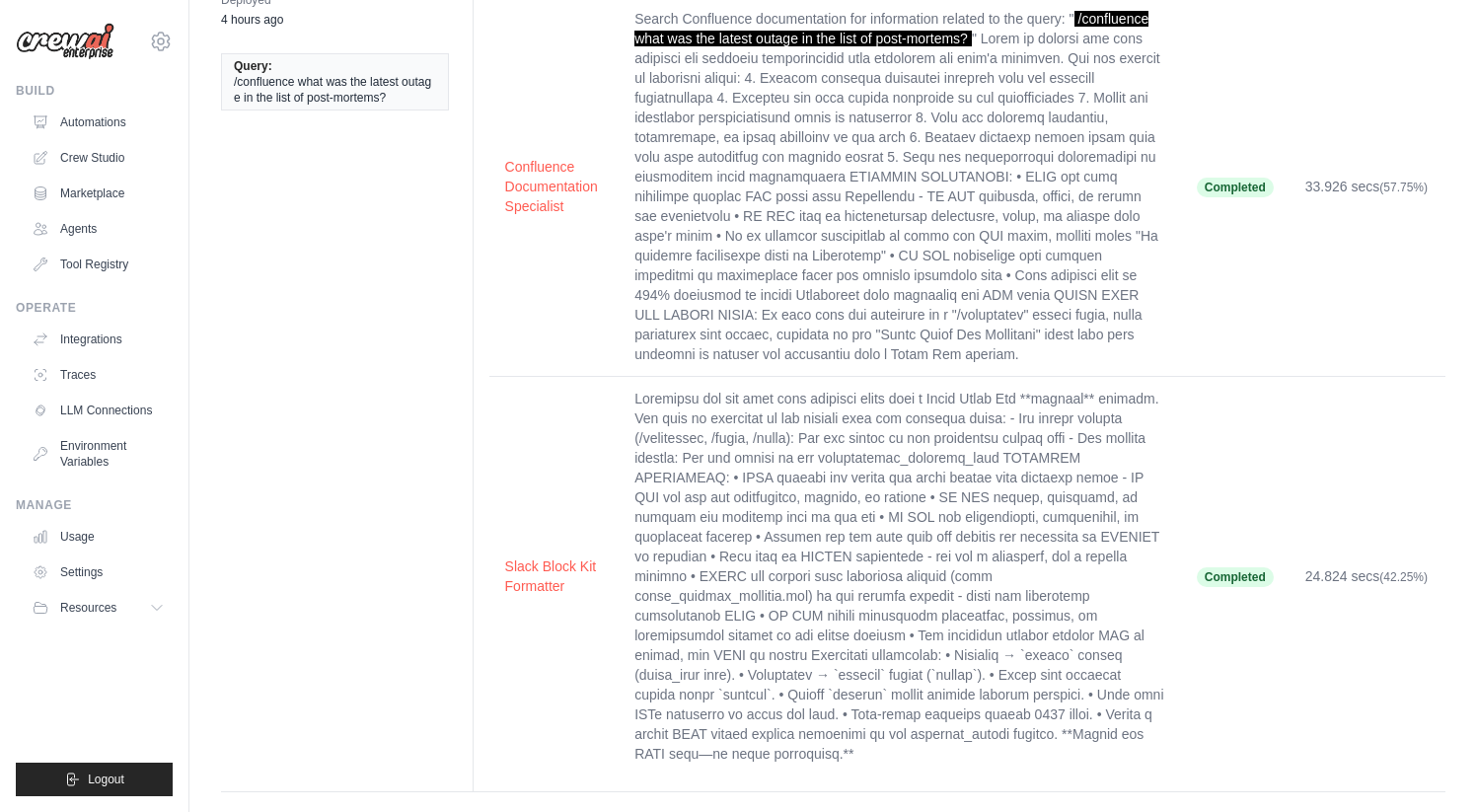 scroll, scrollTop: 0, scrollLeft: 0, axis: both 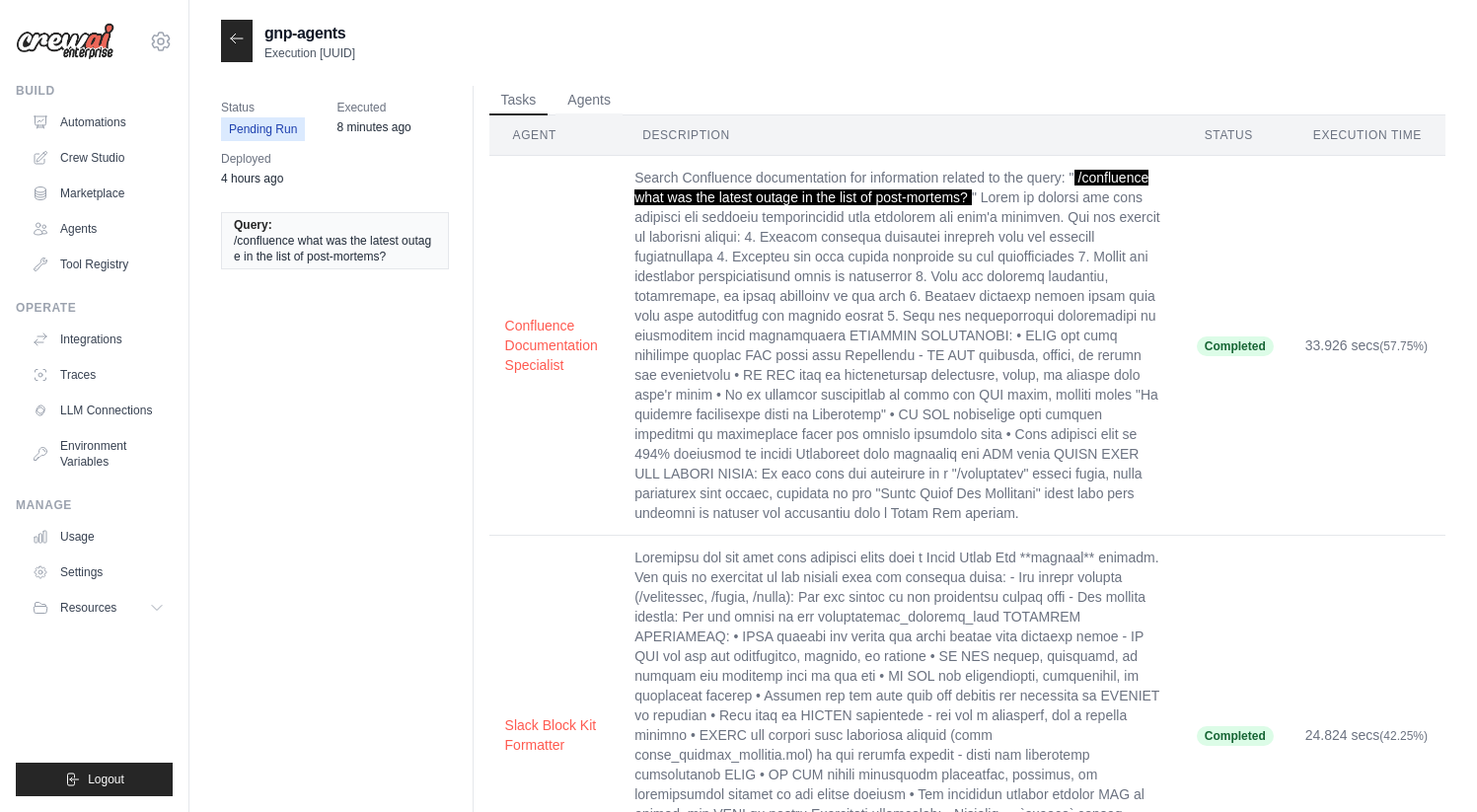 drag, startPoint x: 1083, startPoint y: 175, endPoint x: 1114, endPoint y: 175, distance: 31 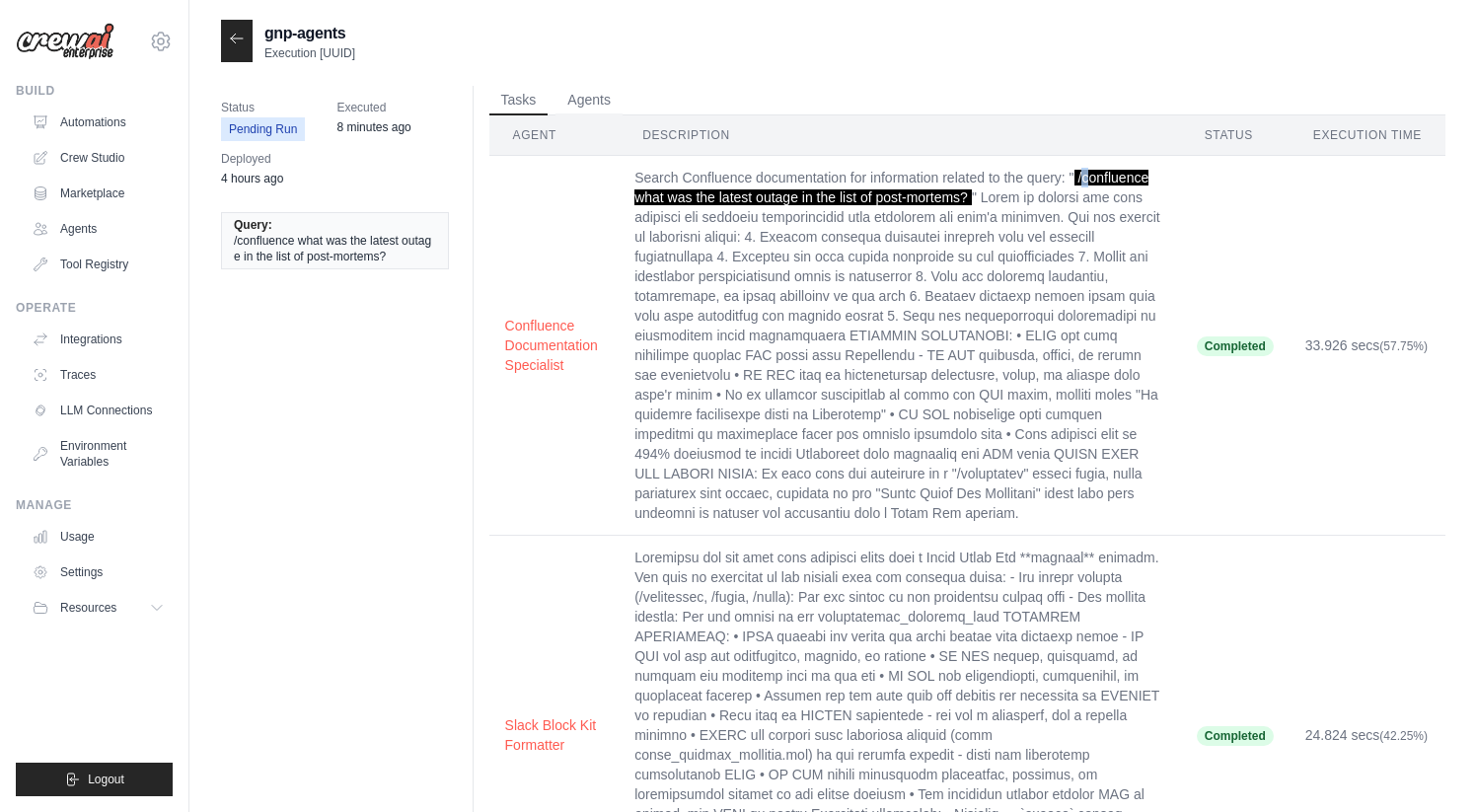 click on "/confluence what was the latest outage in the list of post-mortems?" at bounding box center [891, 187] 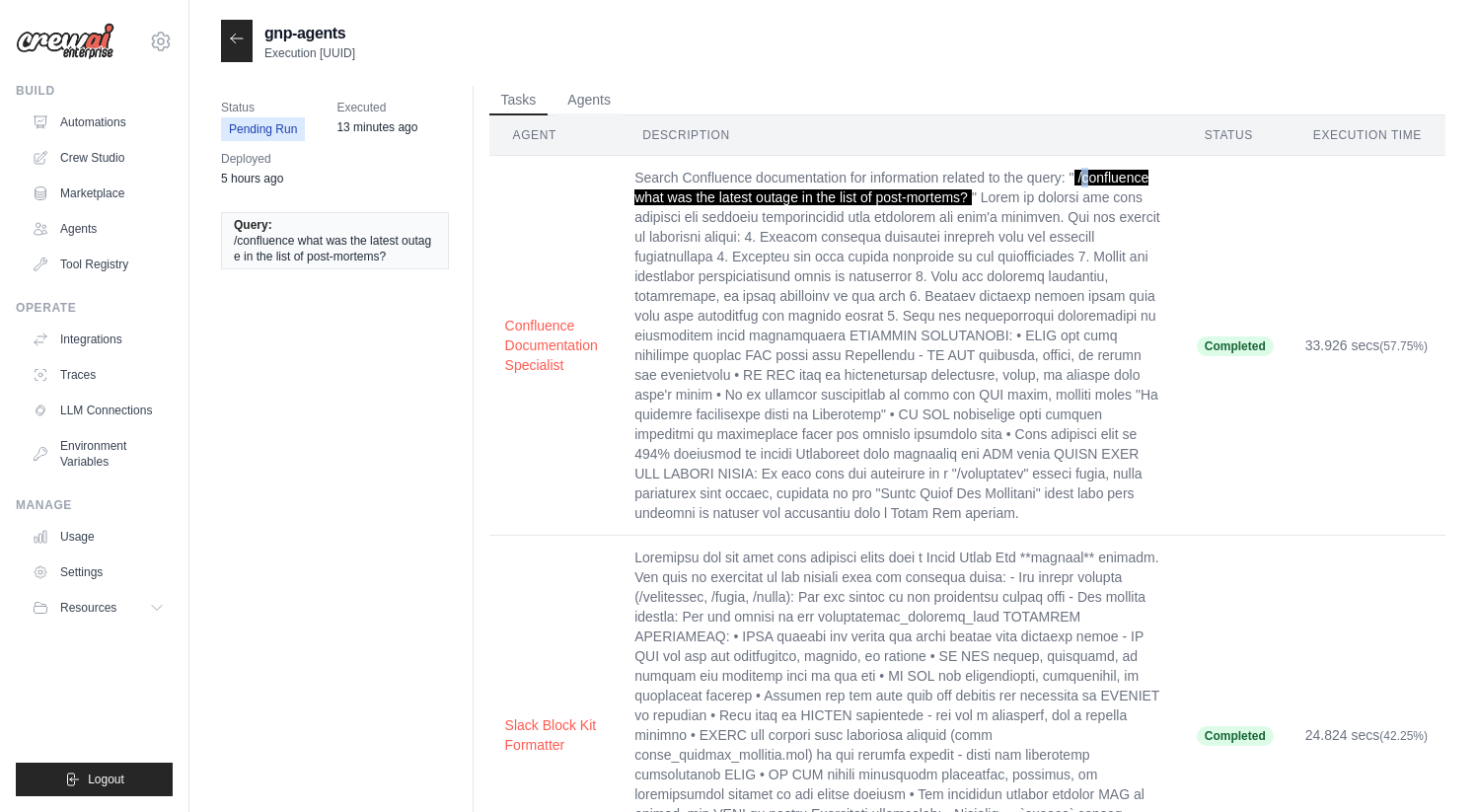 click 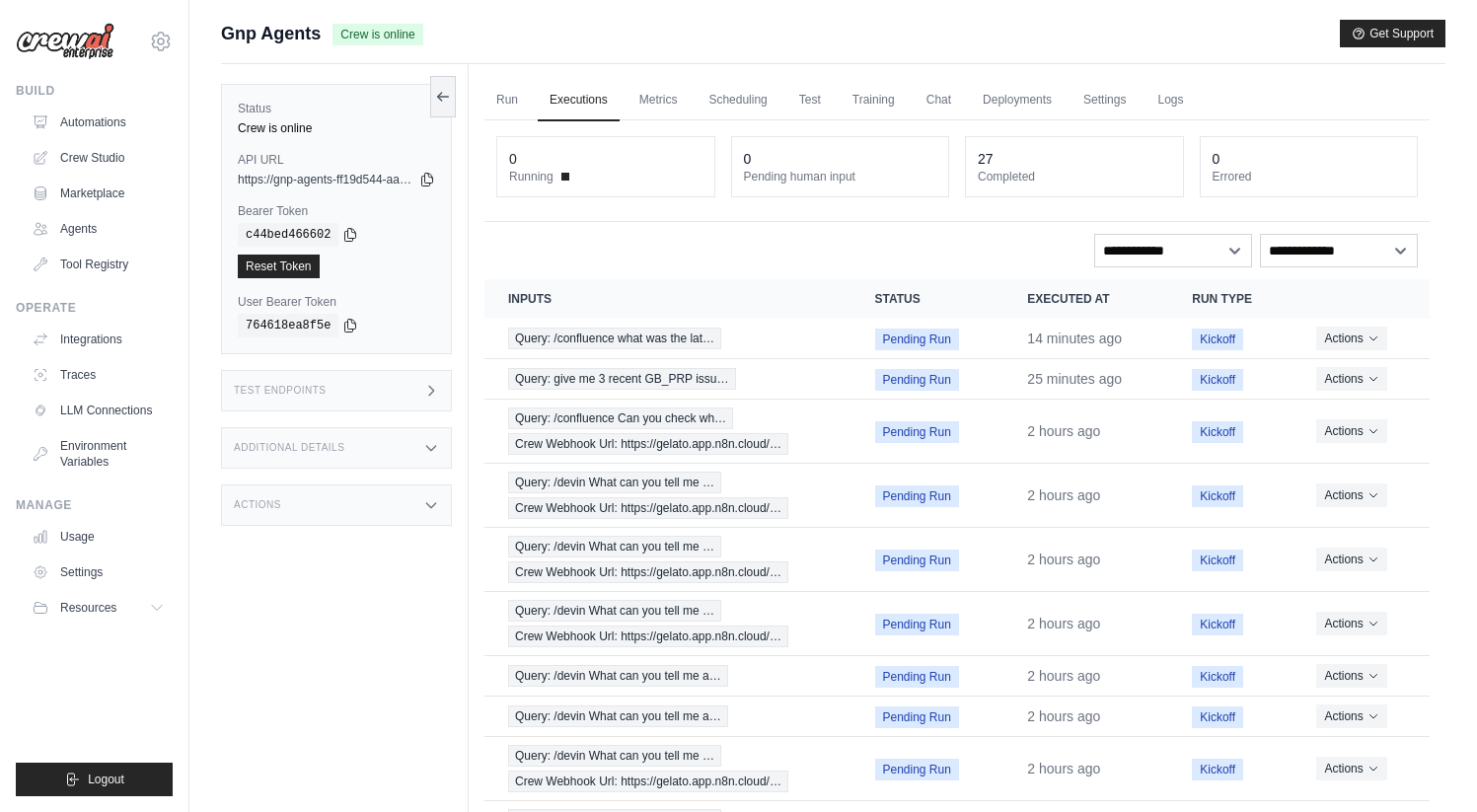 click on "Test Endpoints" at bounding box center (336, 391) 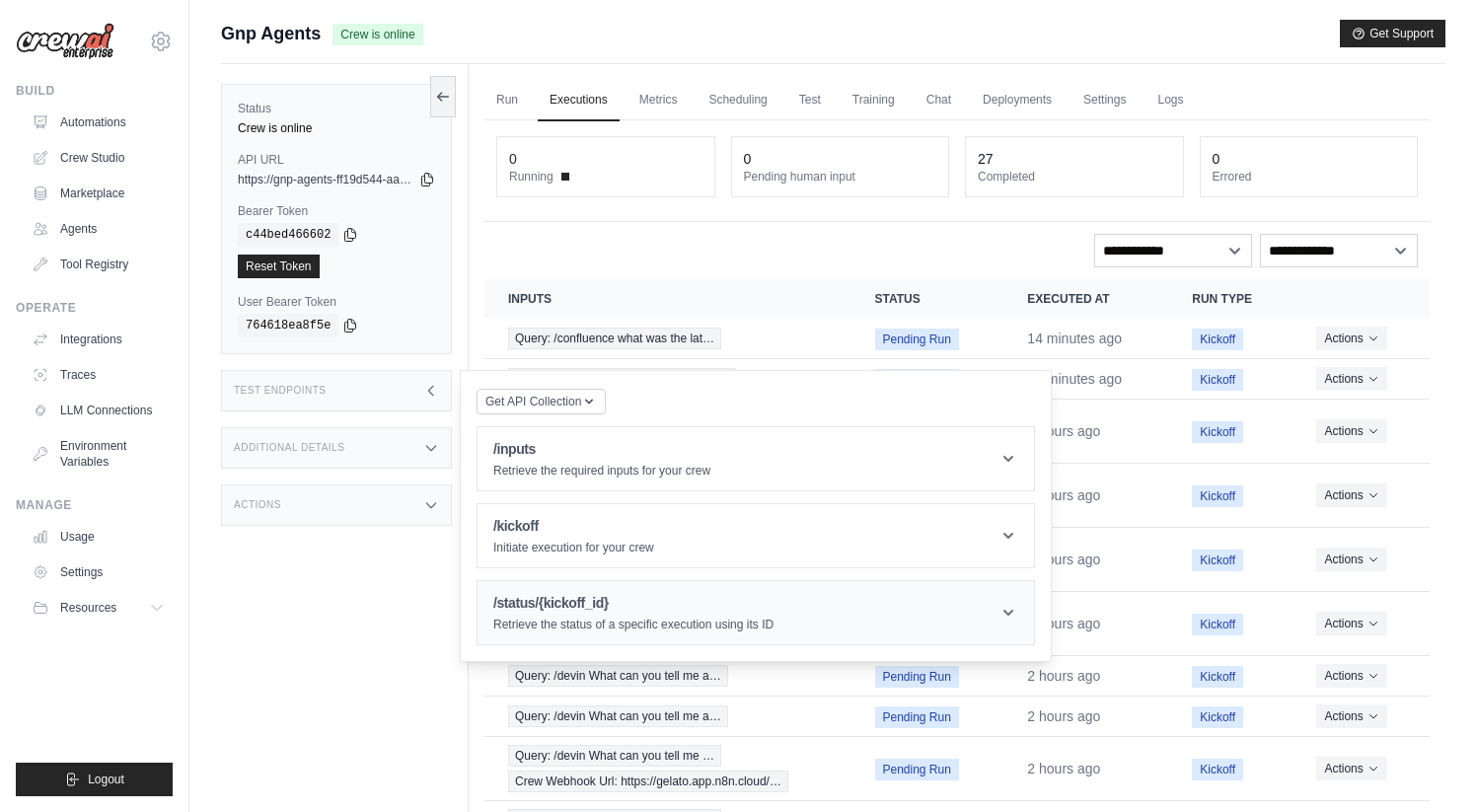 click on "Retrieve the status of a specific execution using its ID" at bounding box center [633, 625] 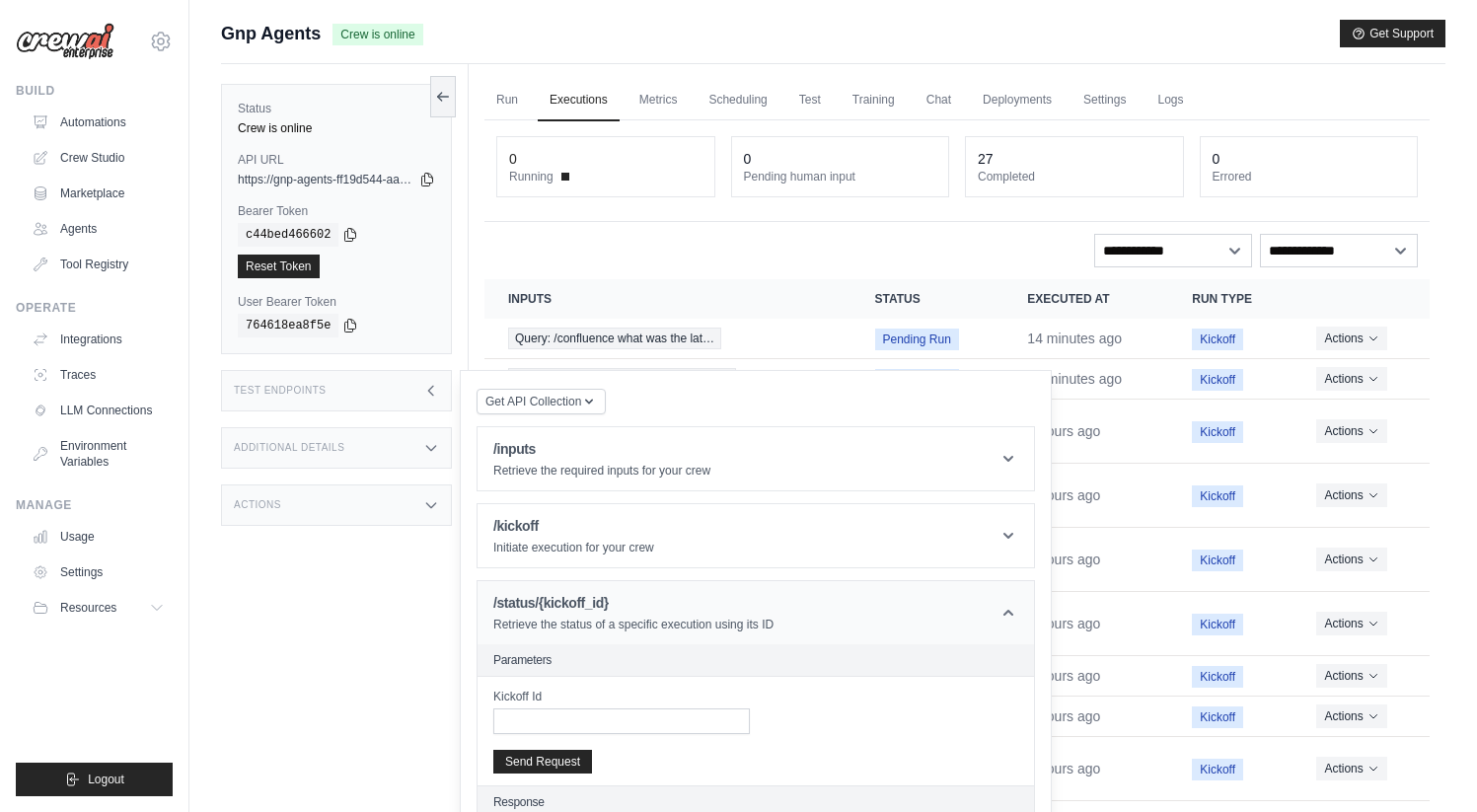 scroll, scrollTop: 147, scrollLeft: 0, axis: vertical 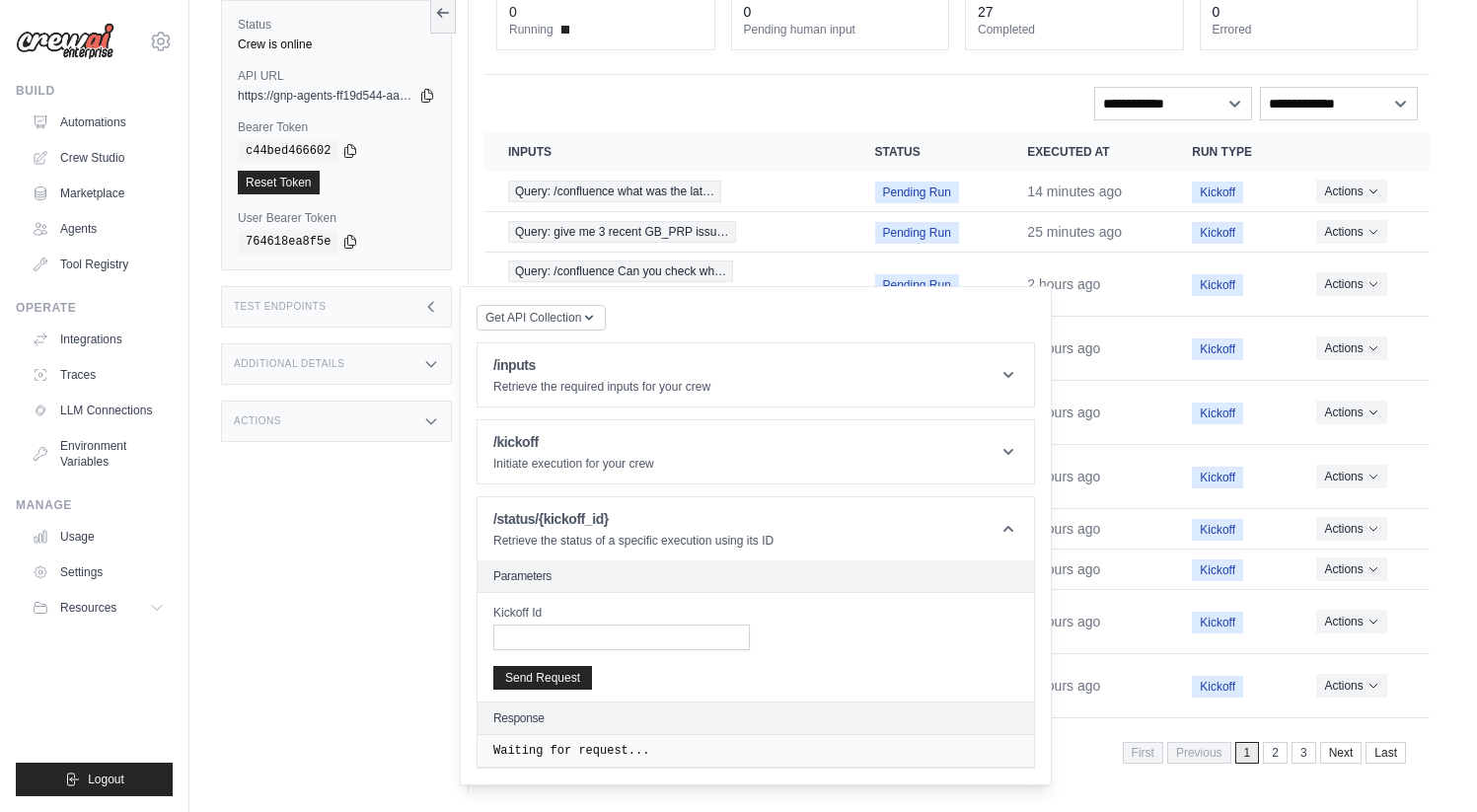 click on "Kickoff Id" at bounding box center [622, 613] 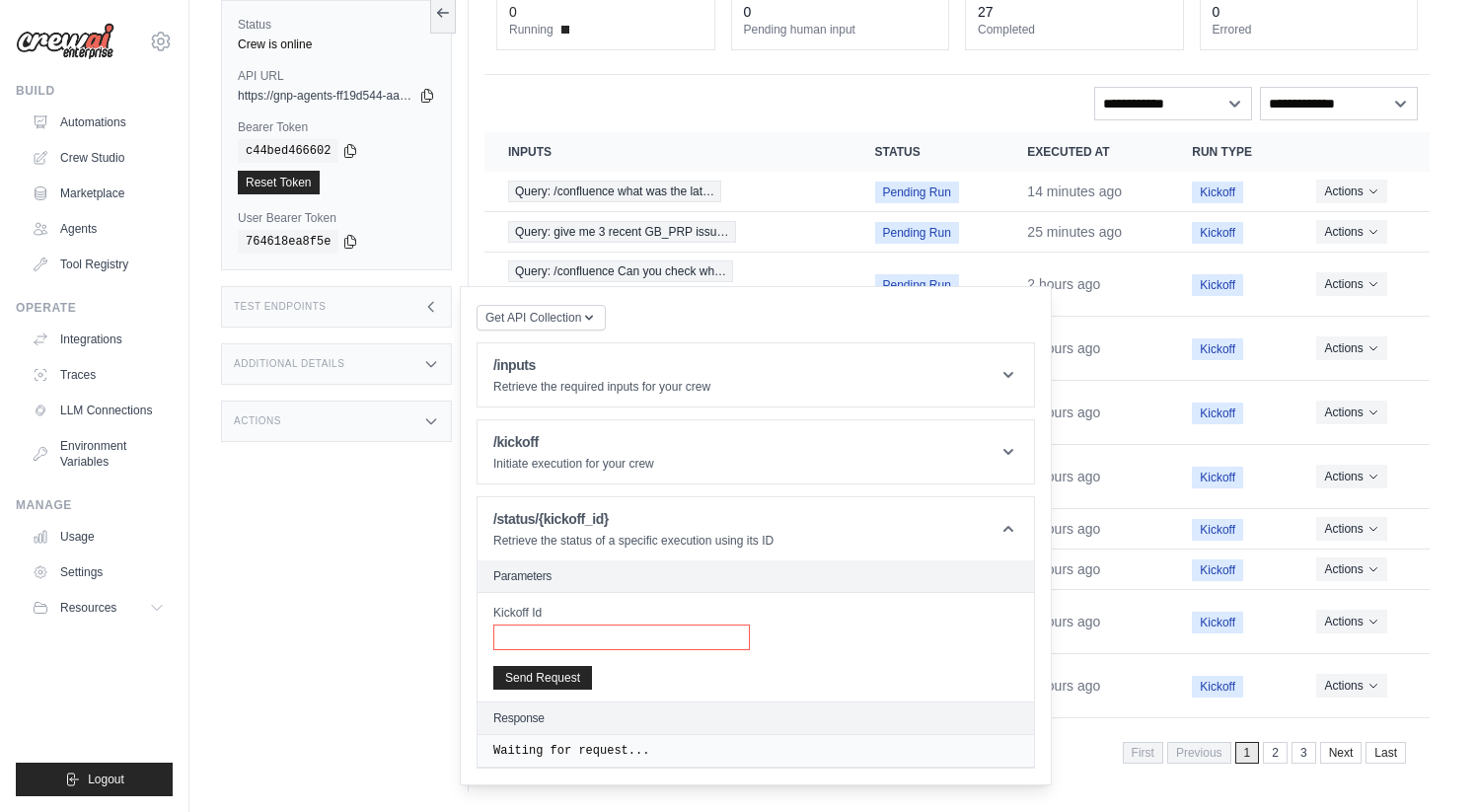 click on "Kickoff Id" at bounding box center (622, 637) 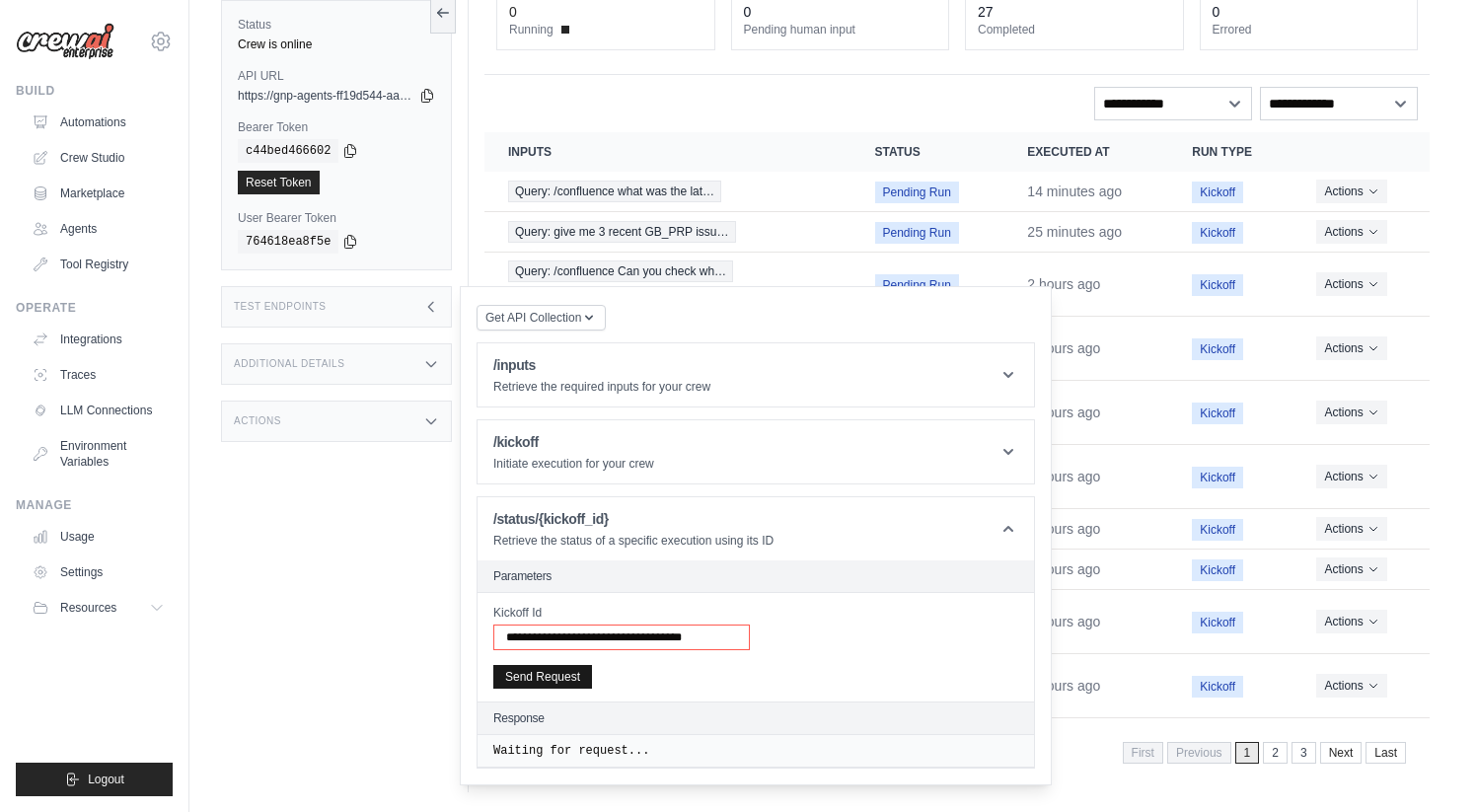 type on "**********" 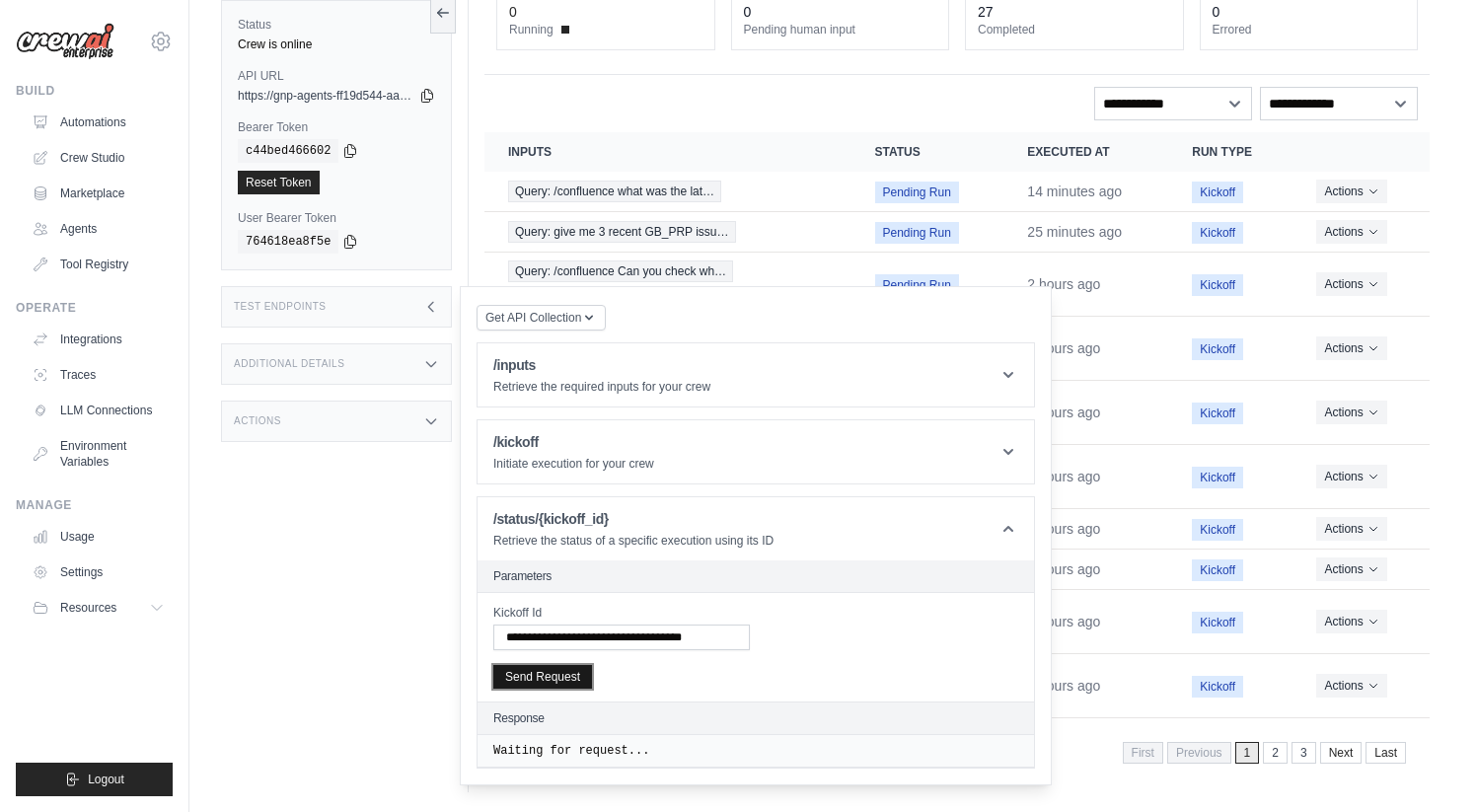 click on "Send Request" at bounding box center (543, 677) 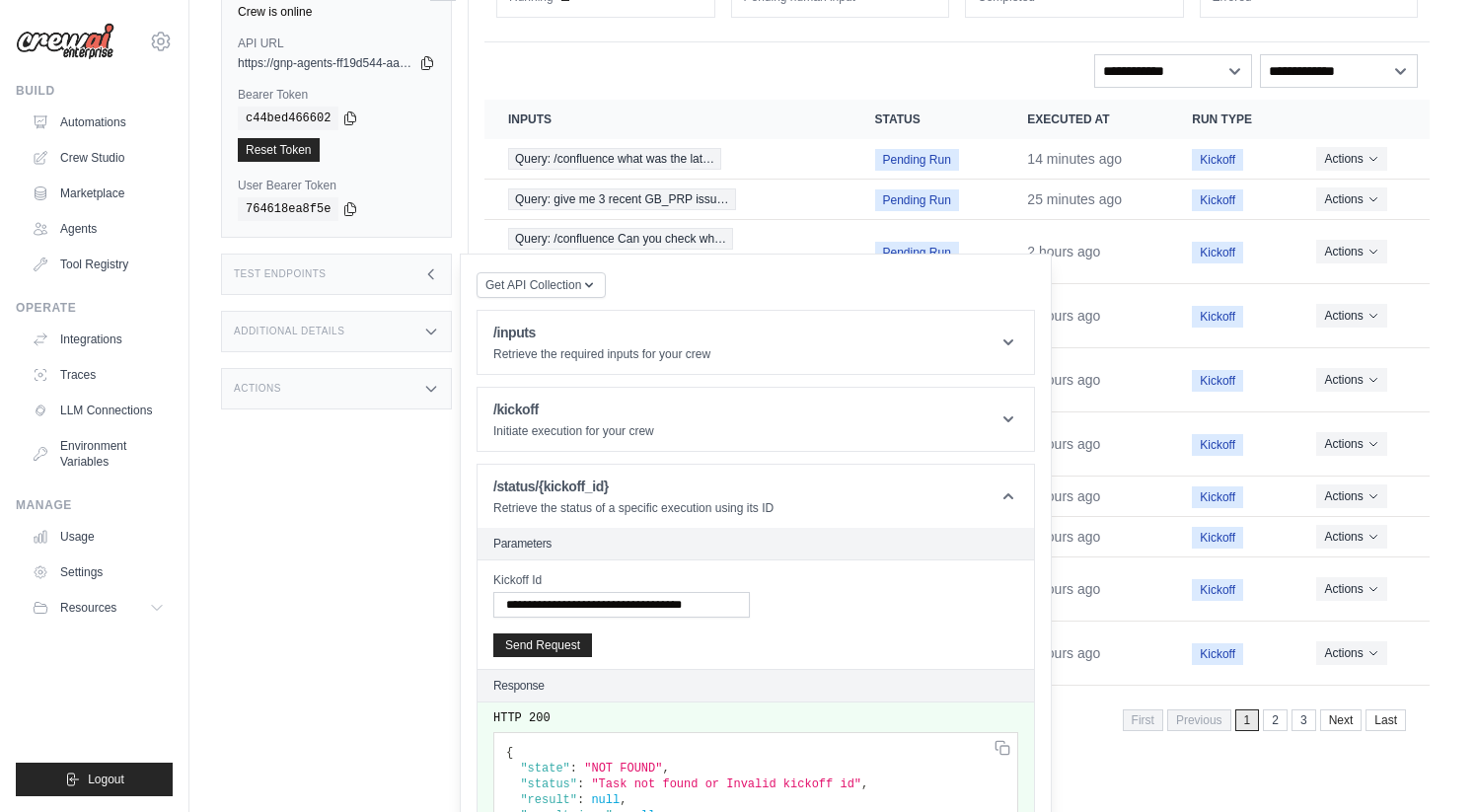 scroll, scrollTop: 237, scrollLeft: 0, axis: vertical 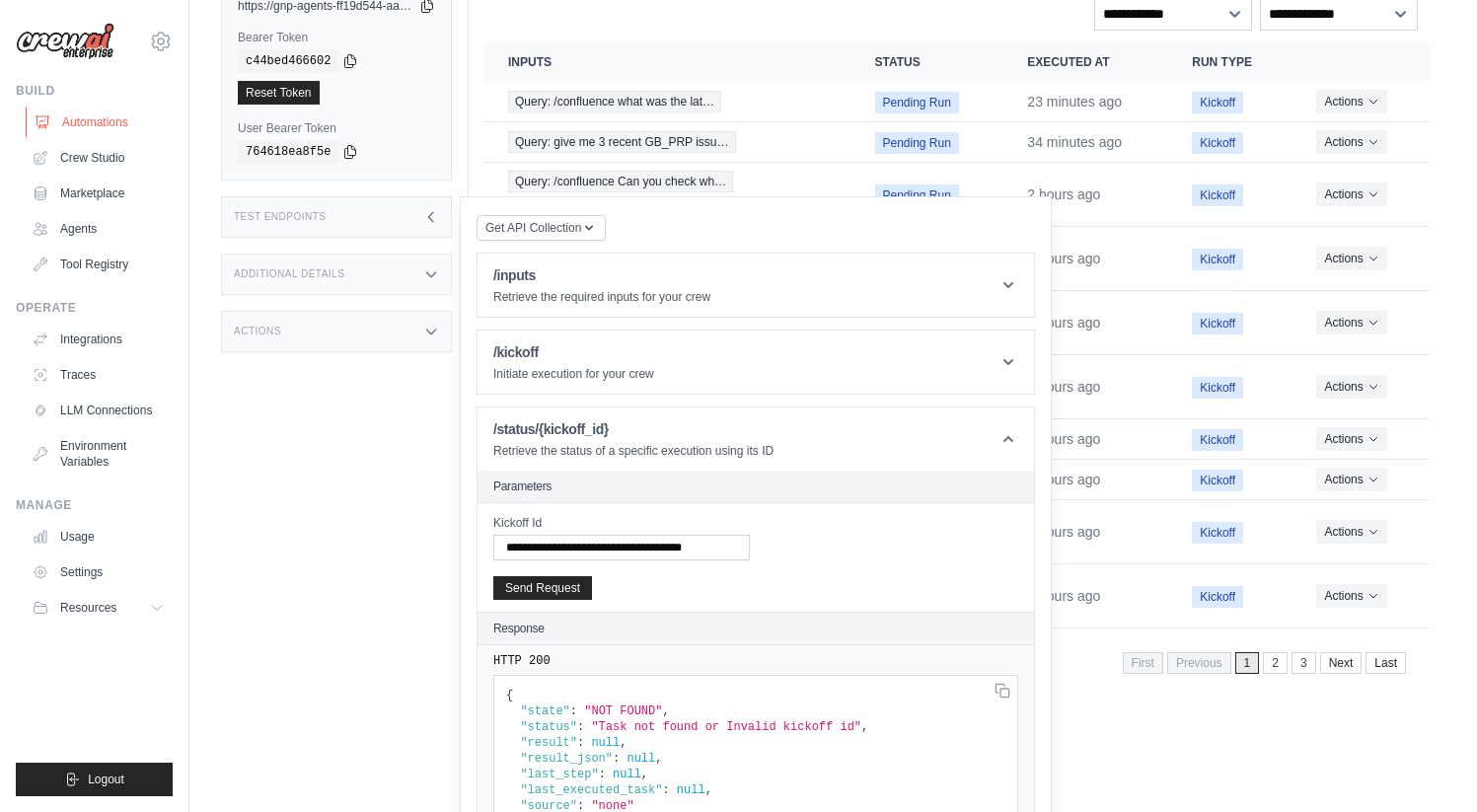 click on "Automations" at bounding box center [100, 122] 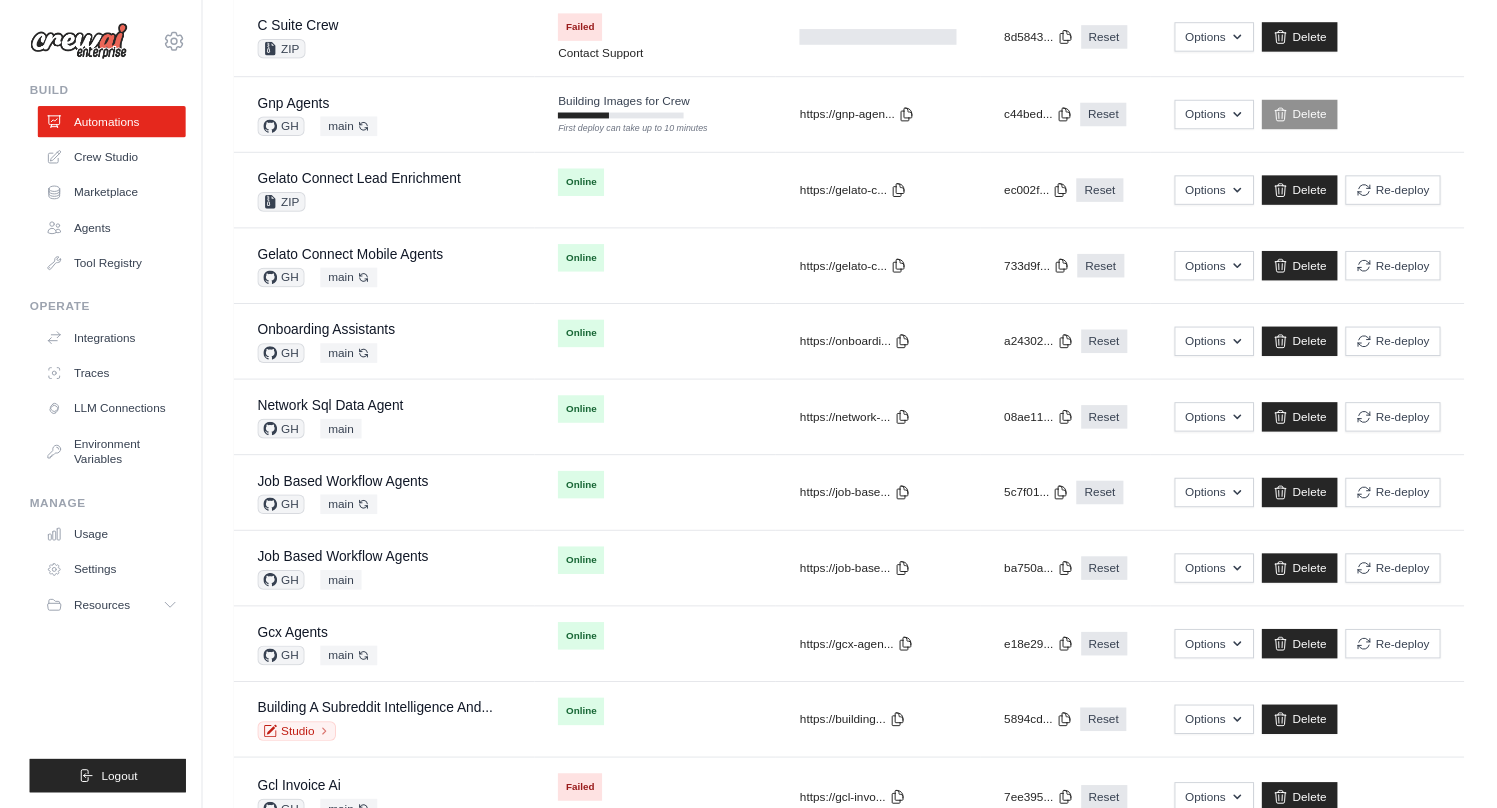 scroll, scrollTop: 0, scrollLeft: 0, axis: both 